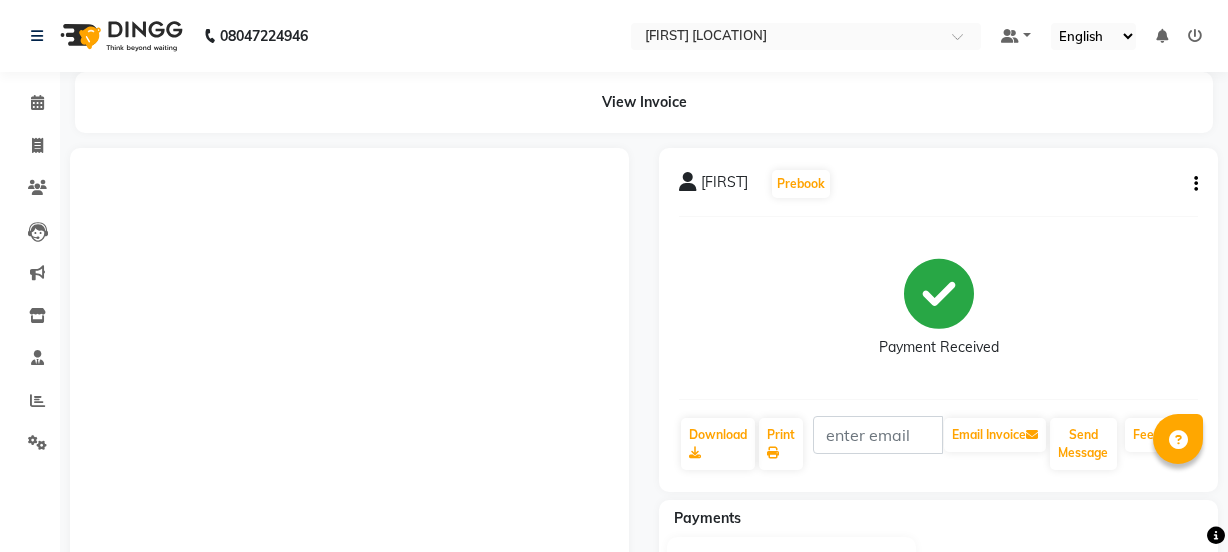 scroll, scrollTop: 0, scrollLeft: 0, axis: both 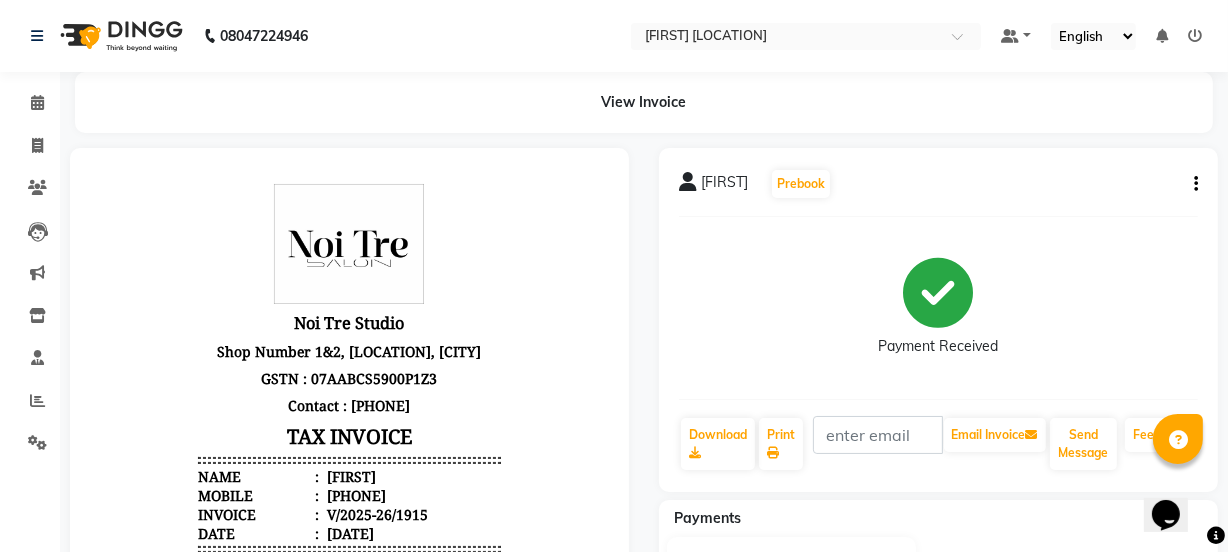 click on "Invoice" 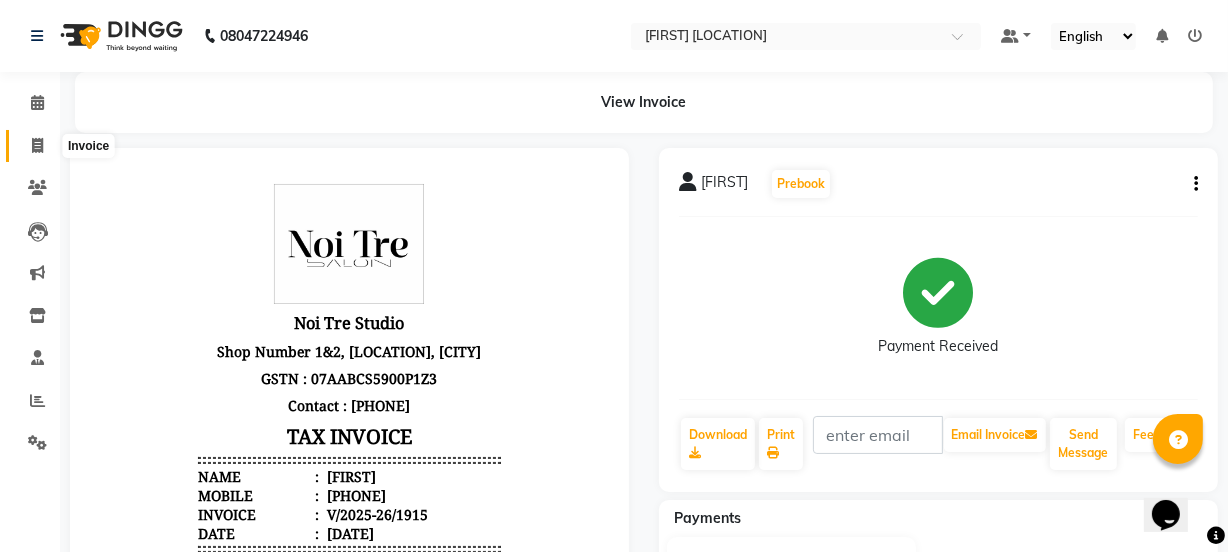 click 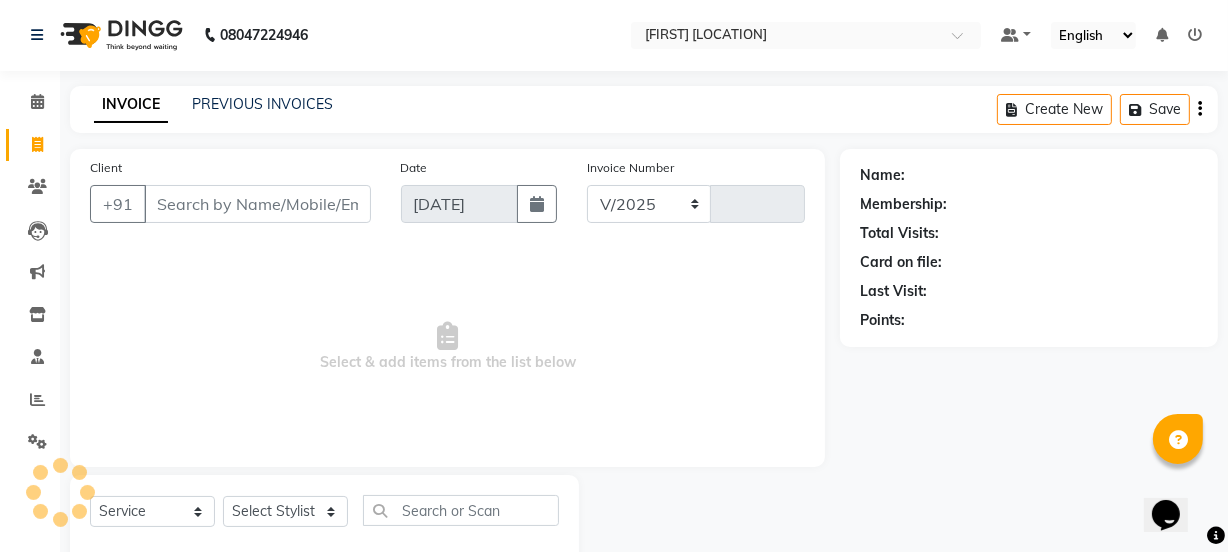 scroll, scrollTop: 50, scrollLeft: 0, axis: vertical 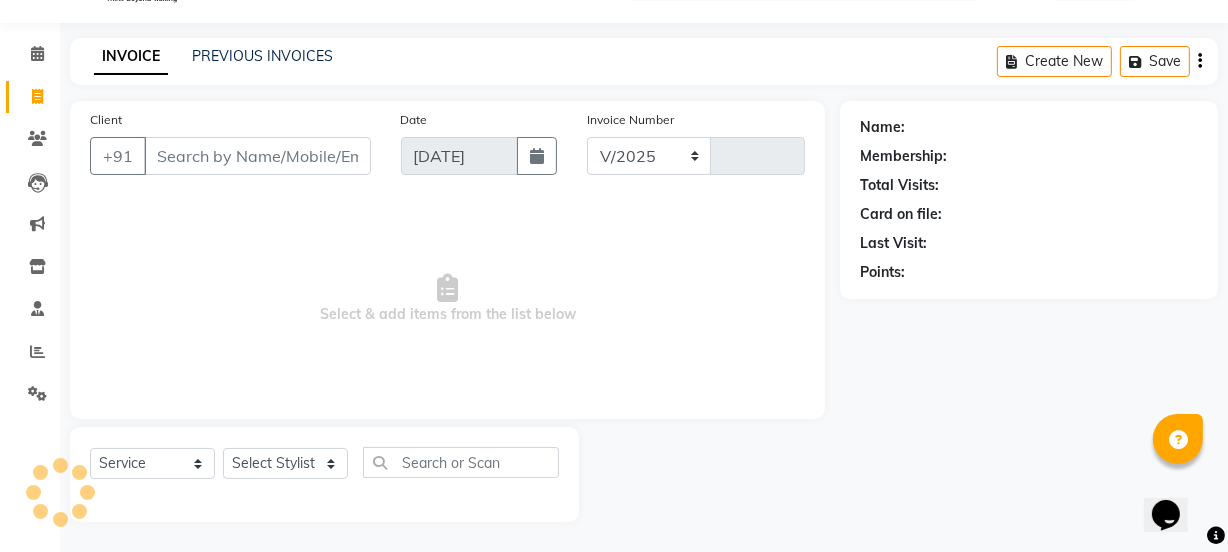 select on "4884" 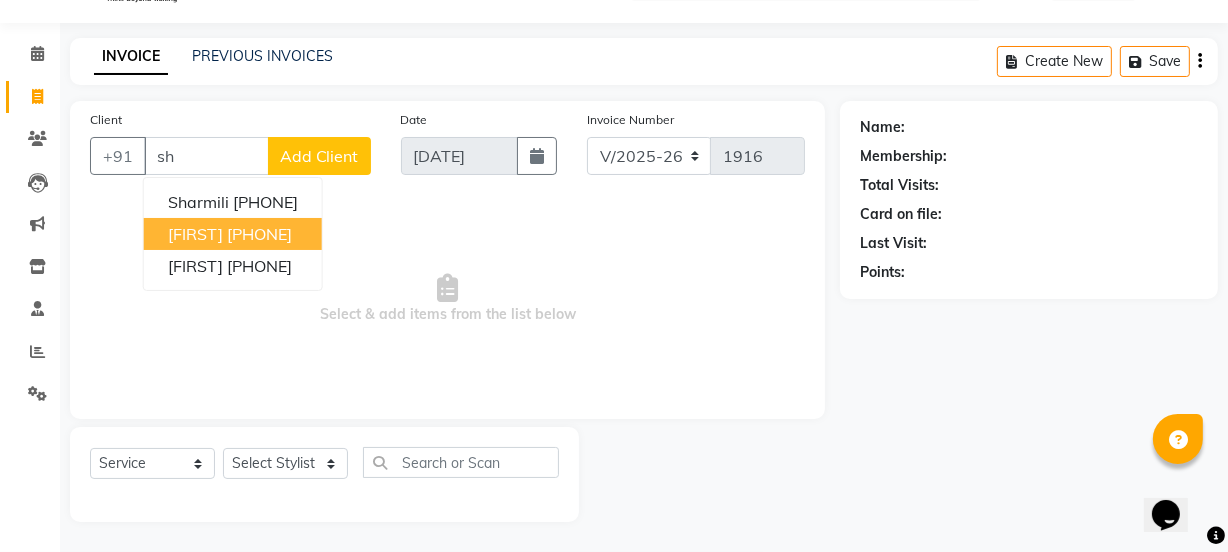 type on "s" 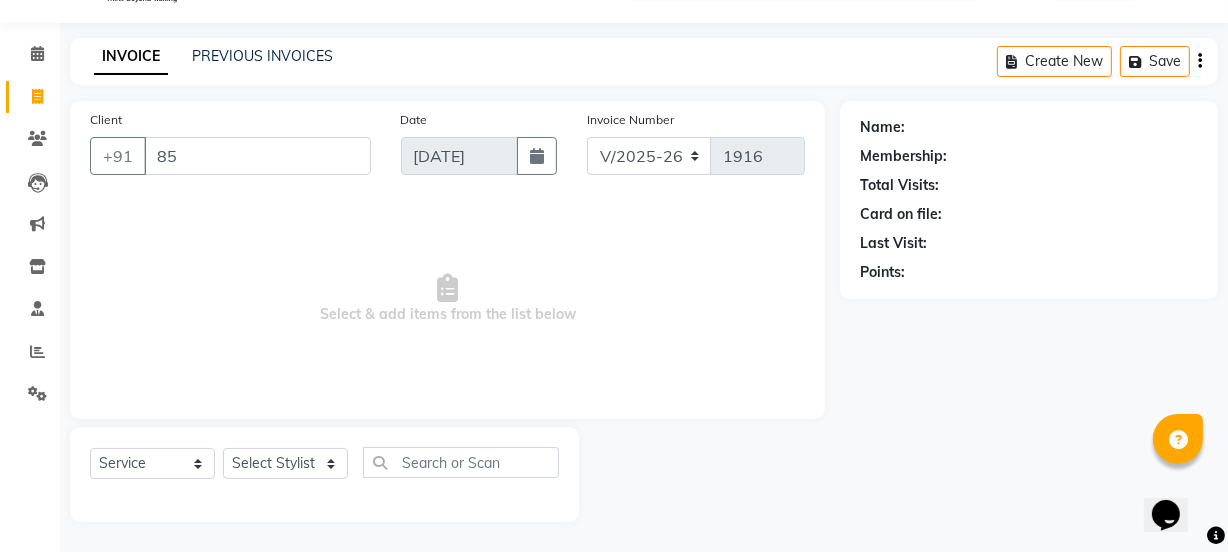 type on "8" 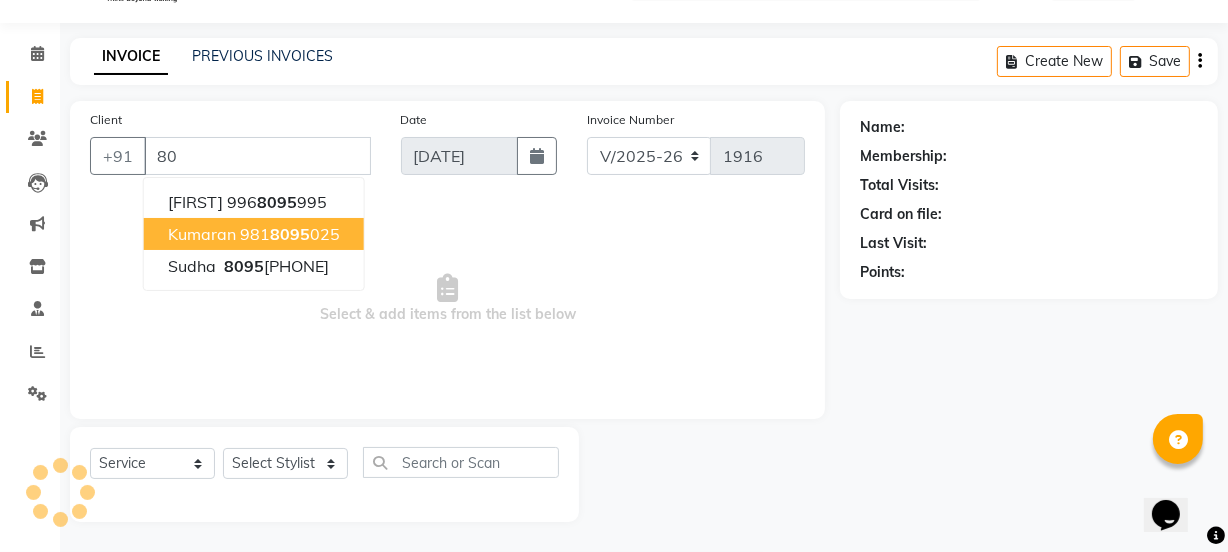 type on "8" 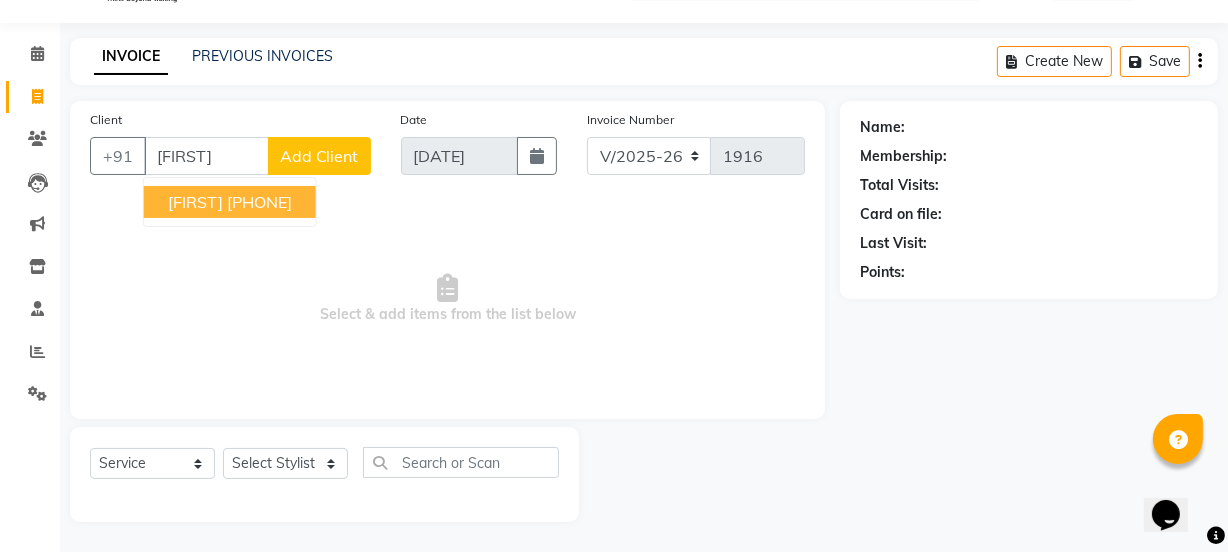 click on "[FIRST]" at bounding box center (195, 202) 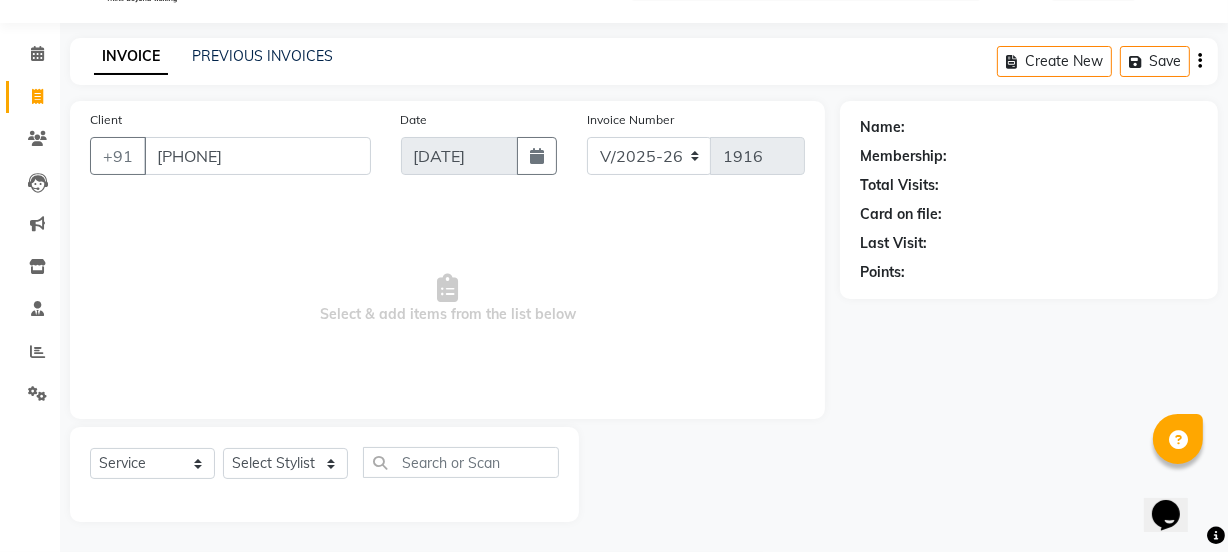 type on "[PHONE]" 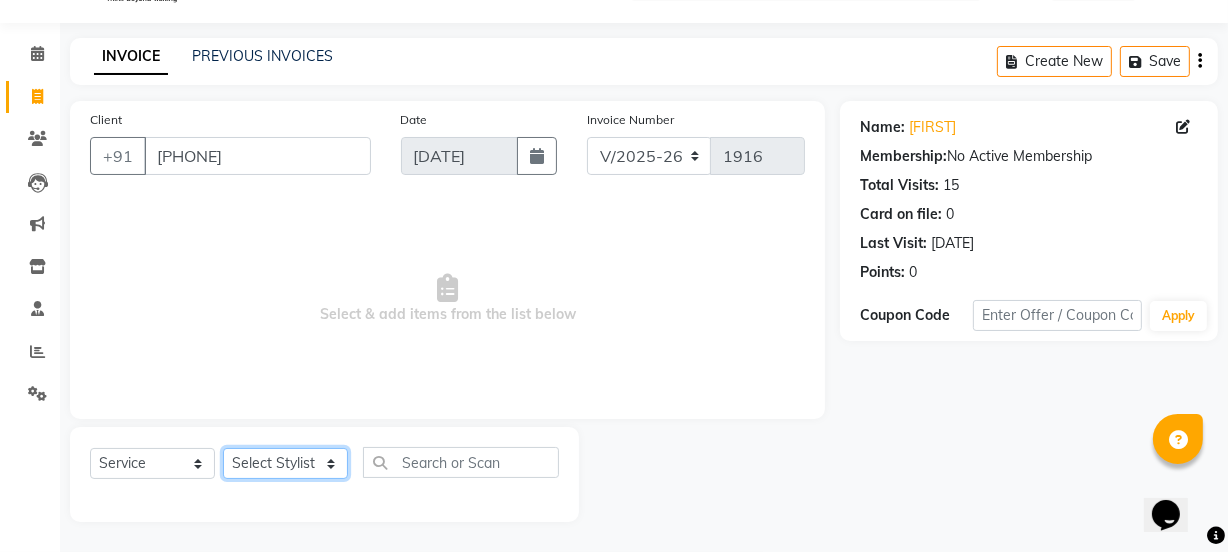 click on "Select Stylist [FIRST] [FIRST] [FIRST] [FIRST] [FIRST] [FIRST] [TITLE] [FIRST] [FIRST] [FIRST] [FIRST] [FIRST] [FIRST] [FIRST] [FIRST] [FIRST] [FIRST] [FIRST] [FIRST] [FIRST] [FIRST] [FIRST]" 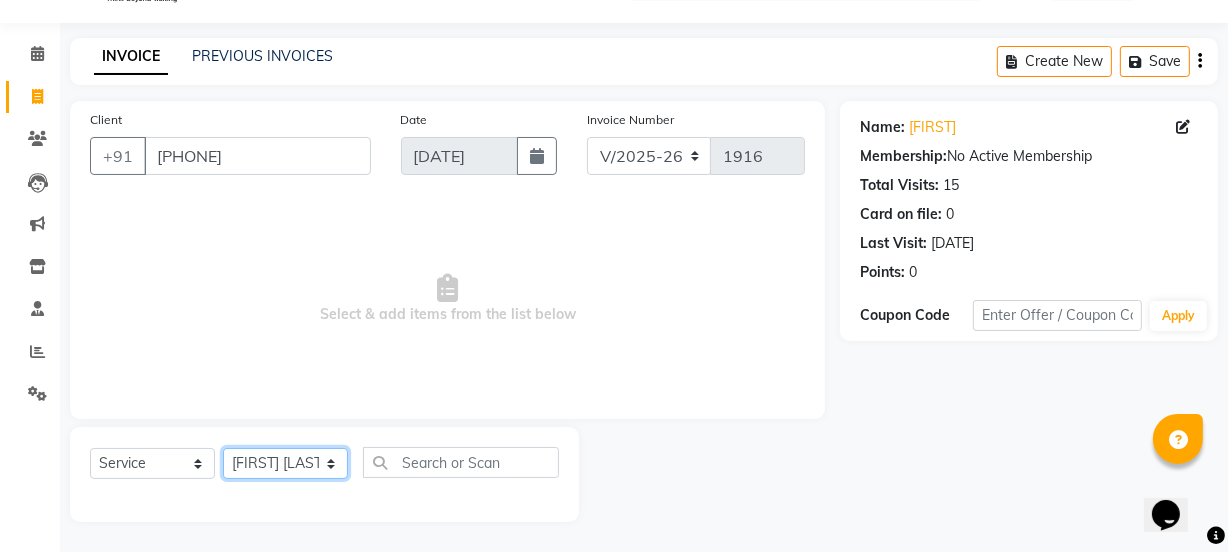 click on "Select Stylist [FIRST] [FIRST] [FIRST] [FIRST] [FIRST] [FIRST] [TITLE] [FIRST] [FIRST] [FIRST] [FIRST] [FIRST] [FIRST] [FIRST] [FIRST] [FIRST] [FIRST] [FIRST] [FIRST] [FIRST] [FIRST] [FIRST]" 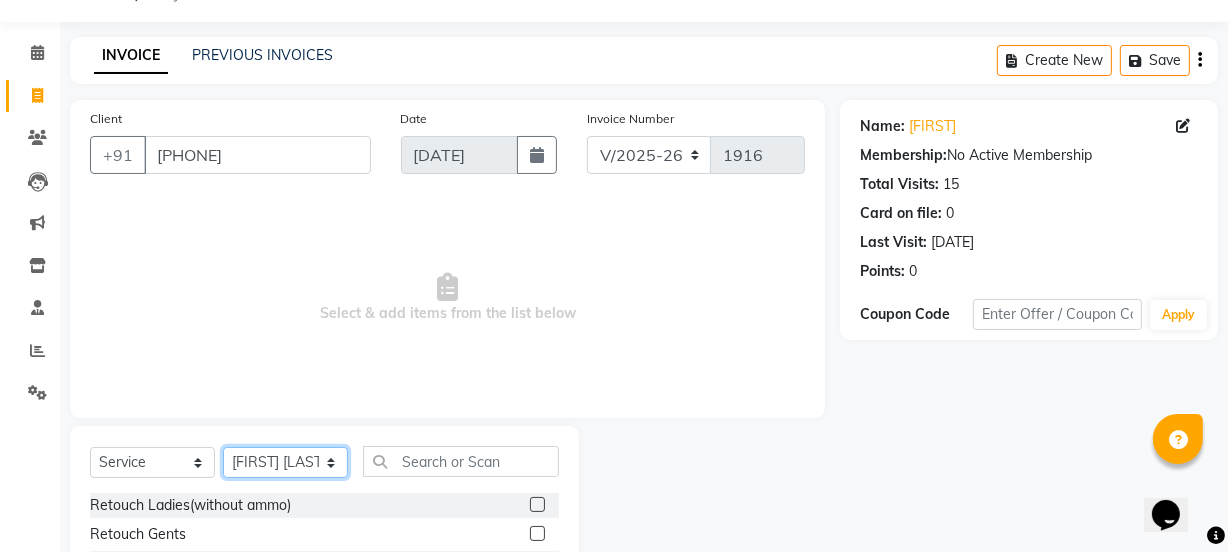 click on "Select Stylist [FIRST] [FIRST] [FIRST] [FIRST] [FIRST] [FIRST] [TITLE] [FIRST] [FIRST] [FIRST] [FIRST] [FIRST] [FIRST] [FIRST] [FIRST] [FIRST] [FIRST] [FIRST] [FIRST] [FIRST] [FIRST] [FIRST]" 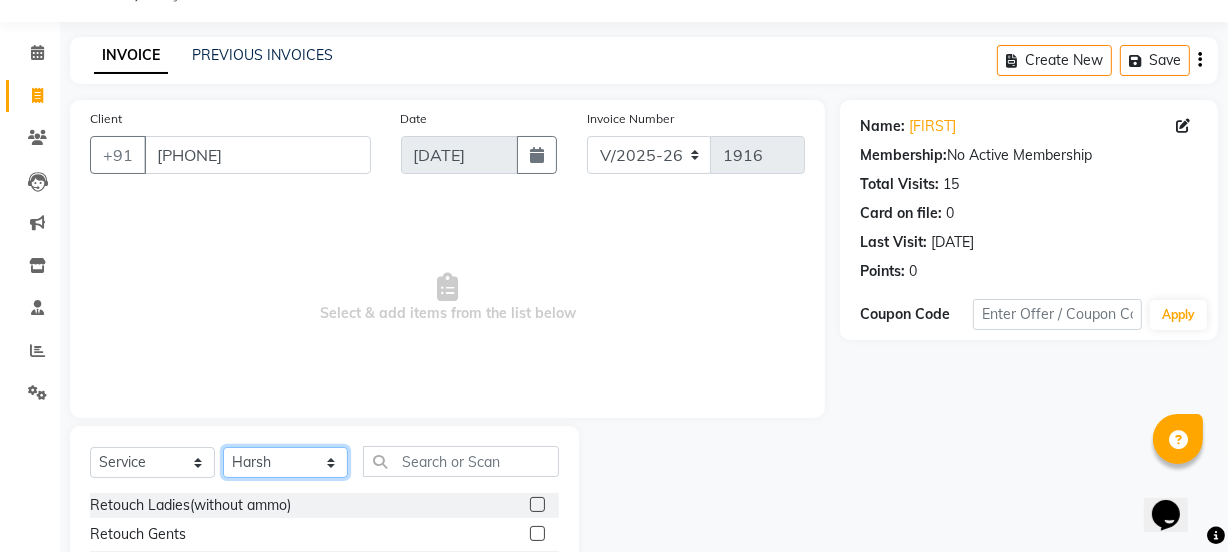 click on "Select Stylist [FIRST] [FIRST] [FIRST] [FIRST] [FIRST] [FIRST] [TITLE] [FIRST] [FIRST] [FIRST] [FIRST] [FIRST] [FIRST] [FIRST] [FIRST] [FIRST] [FIRST] [FIRST] [FIRST] [FIRST] [FIRST] [FIRST]" 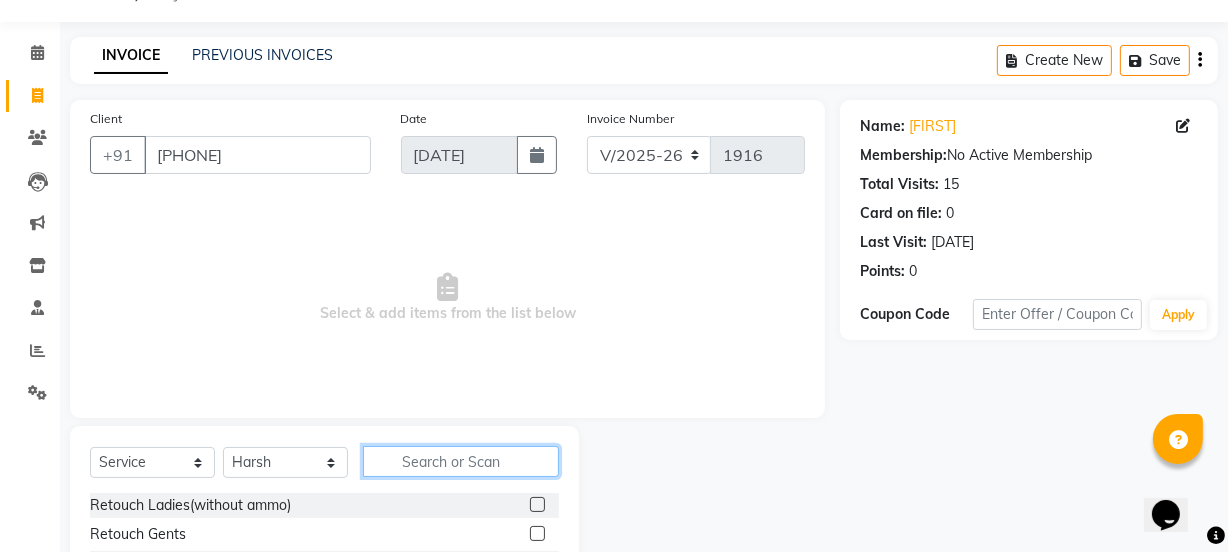 click 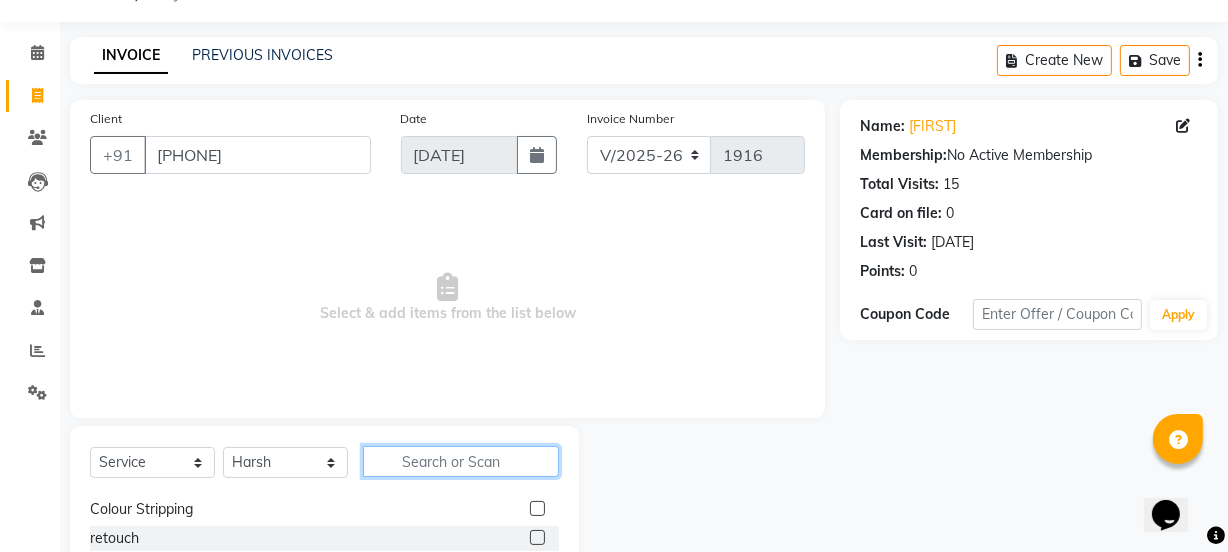scroll, scrollTop: 221, scrollLeft: 0, axis: vertical 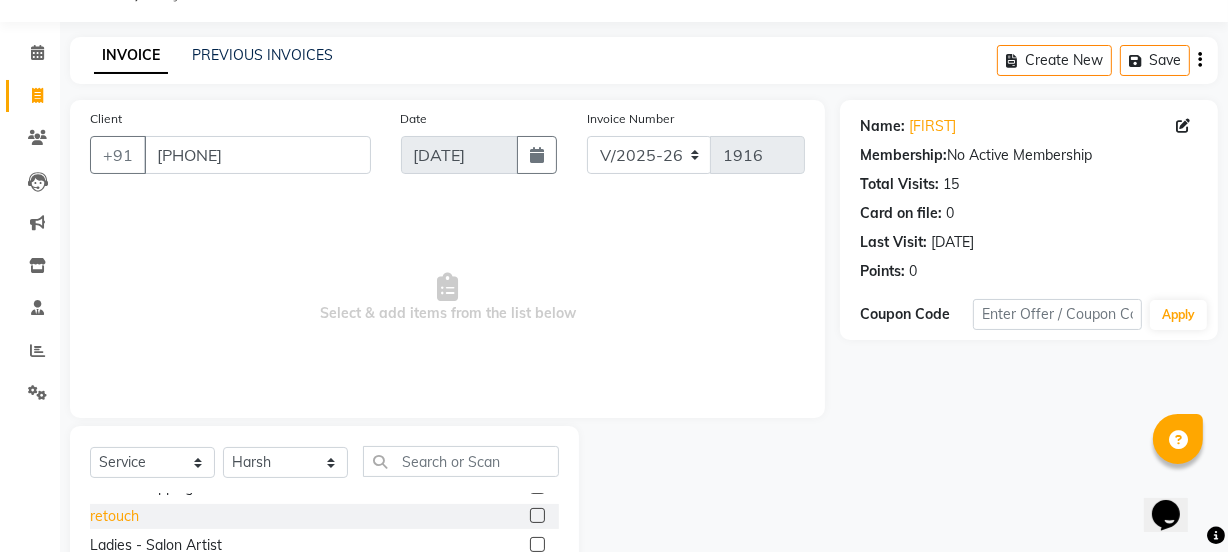 click on "retouch" 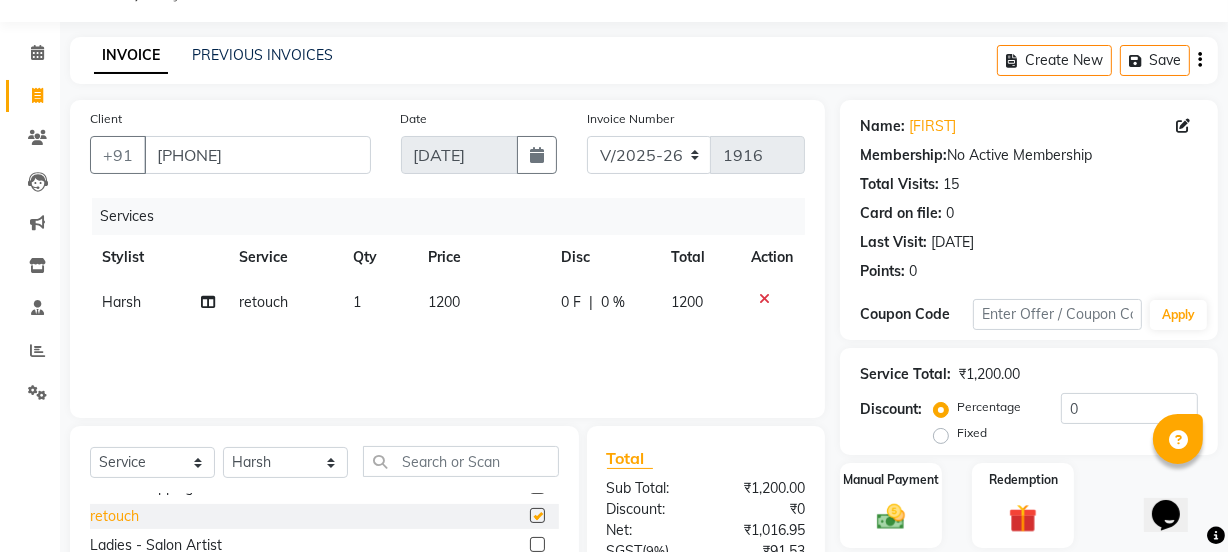 checkbox on "false" 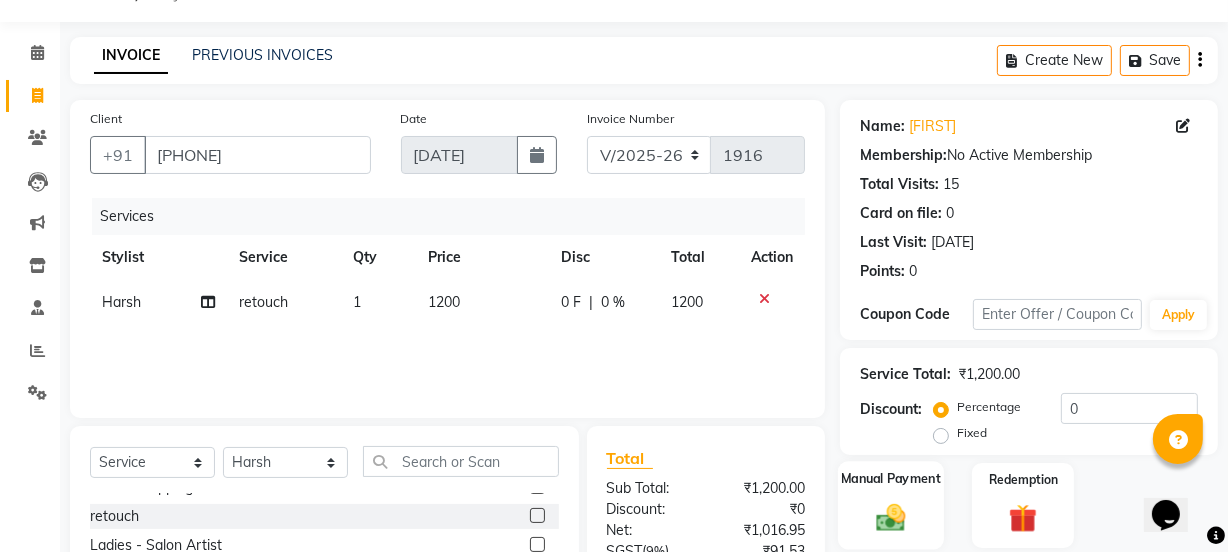 click 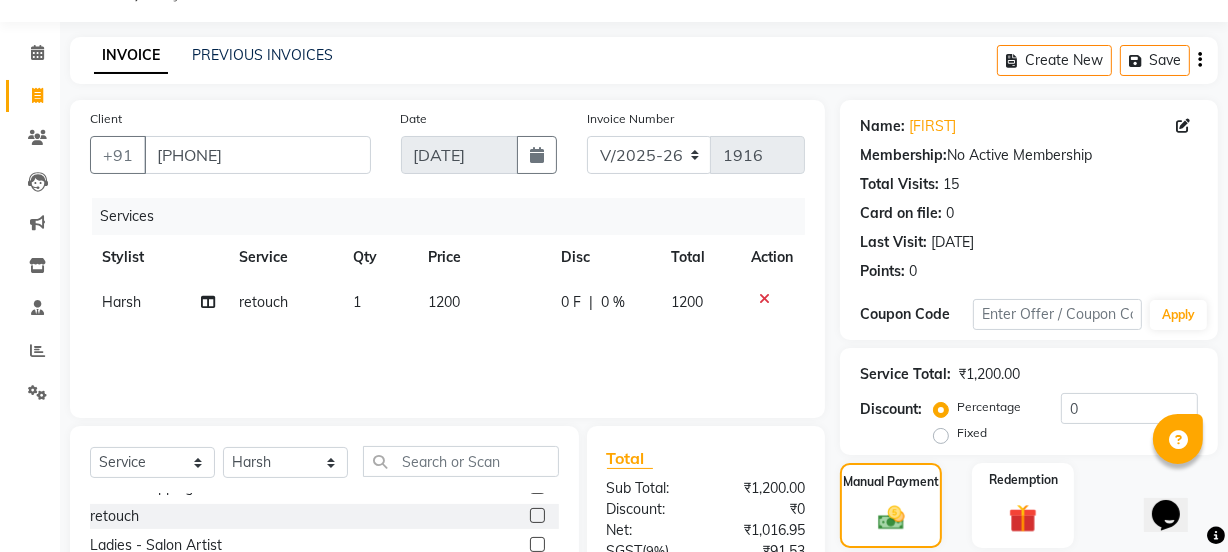 scroll, scrollTop: 250, scrollLeft: 0, axis: vertical 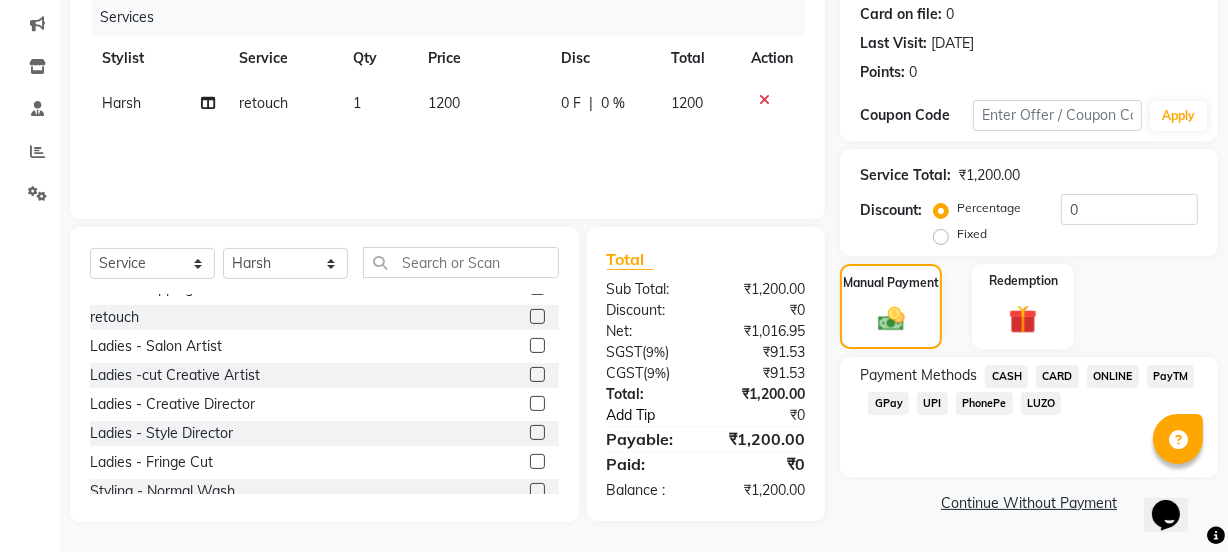 click on "Add Tip" 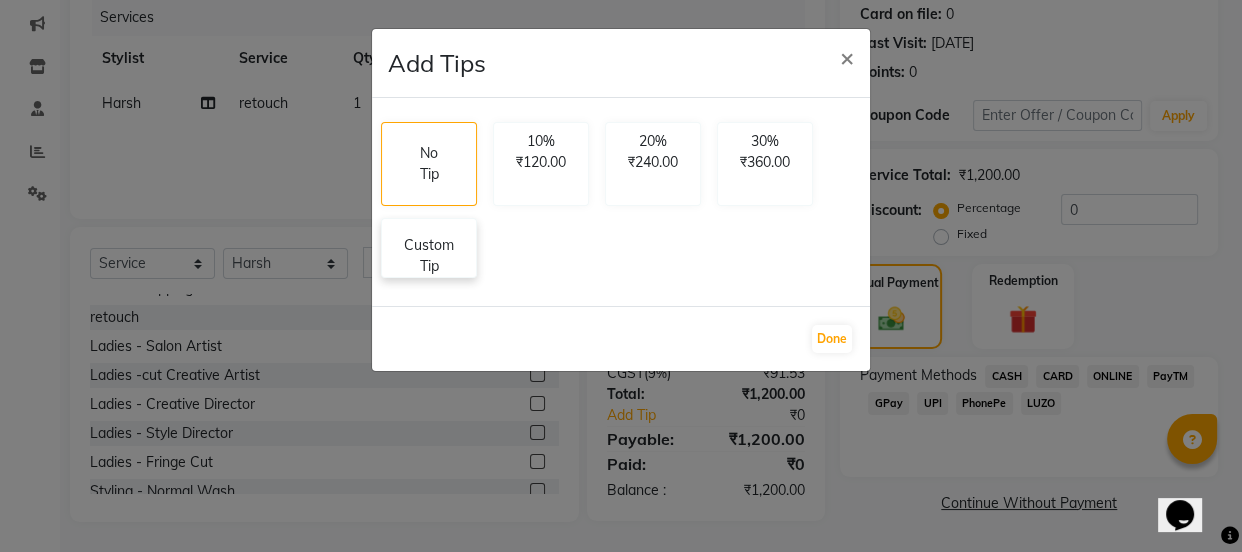 click on "Custom Tip" 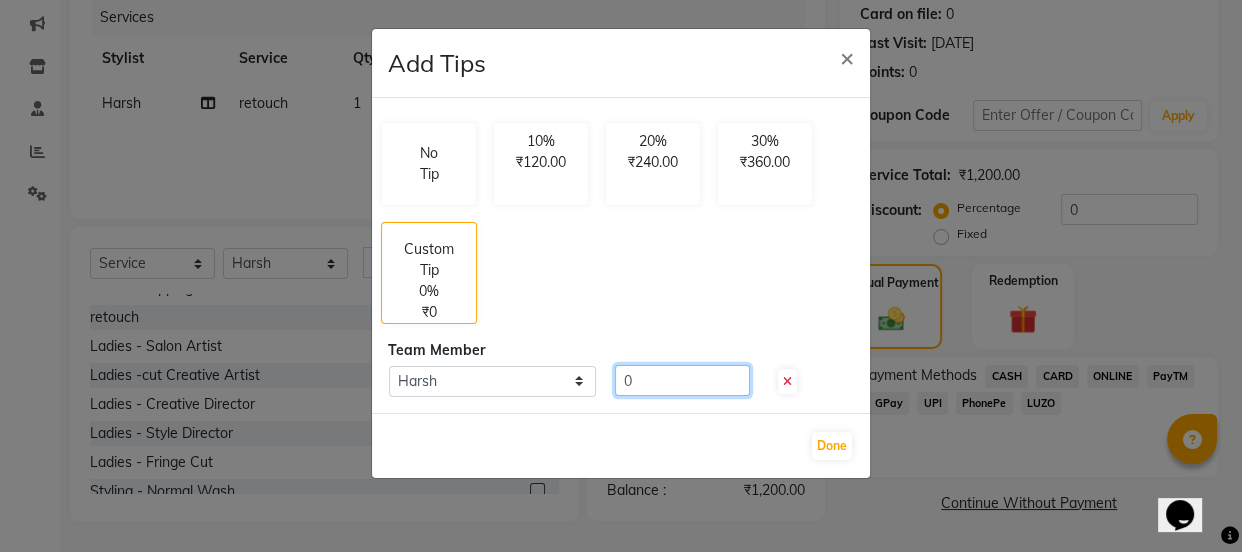 click on "0" 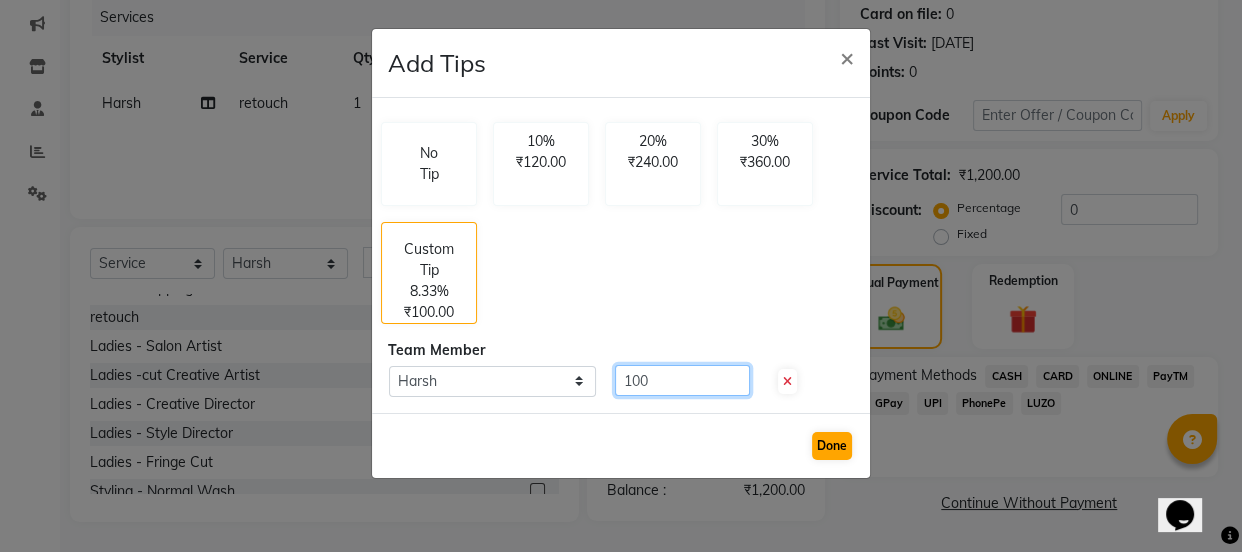 type on "100" 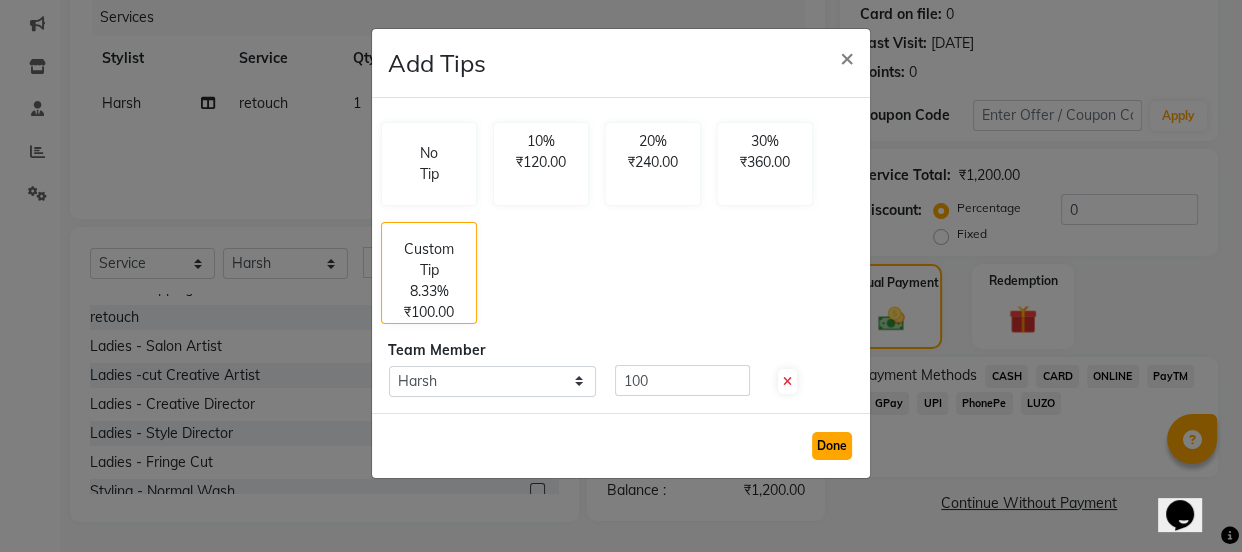 click on "Done" 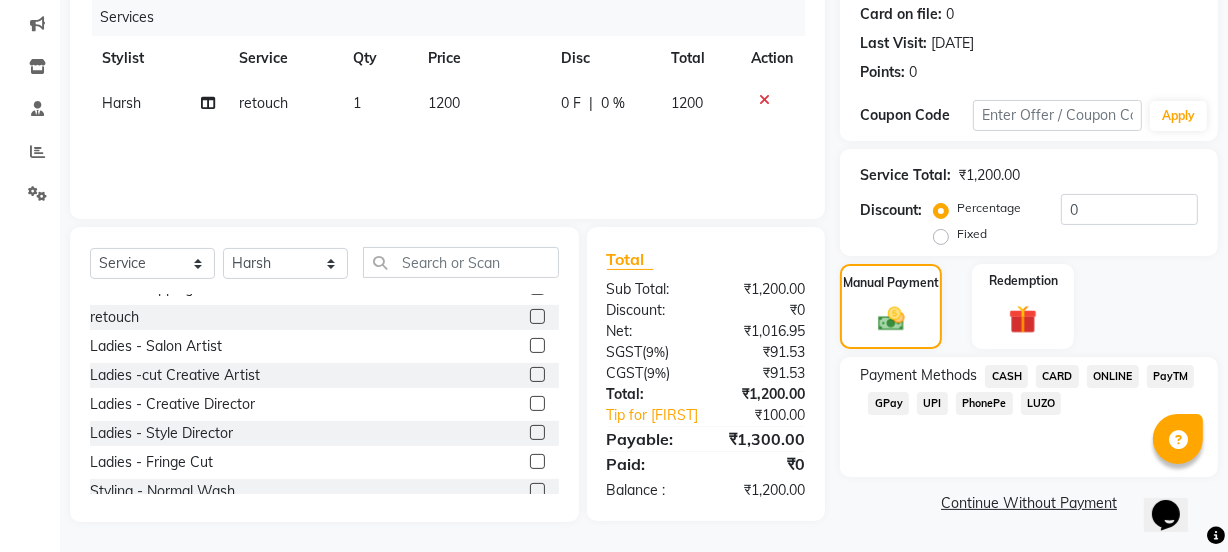 click on "CARD" 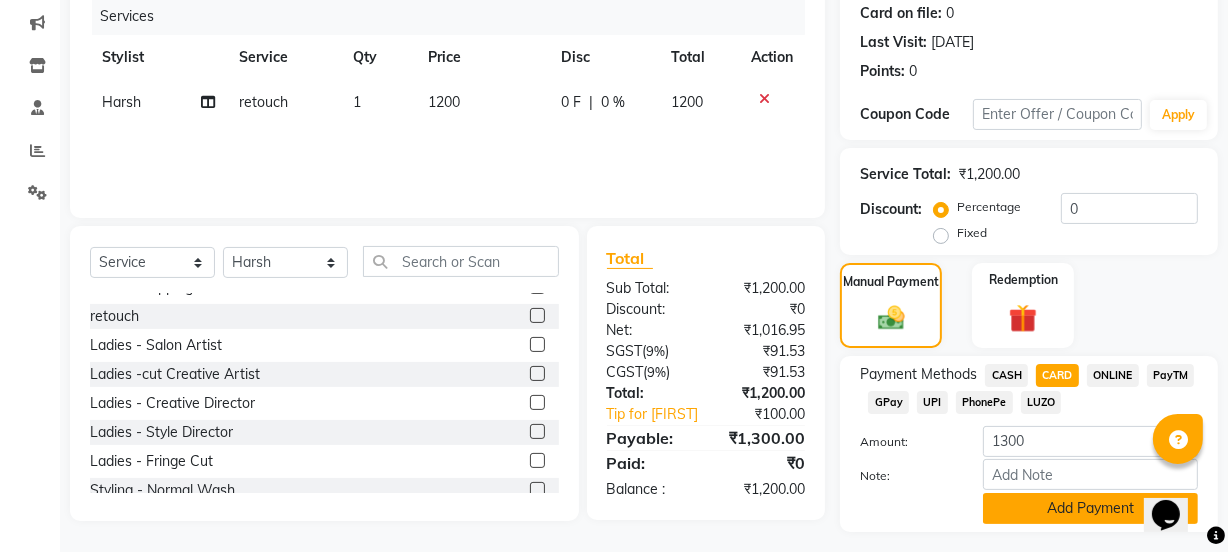 click on "Add Payment" 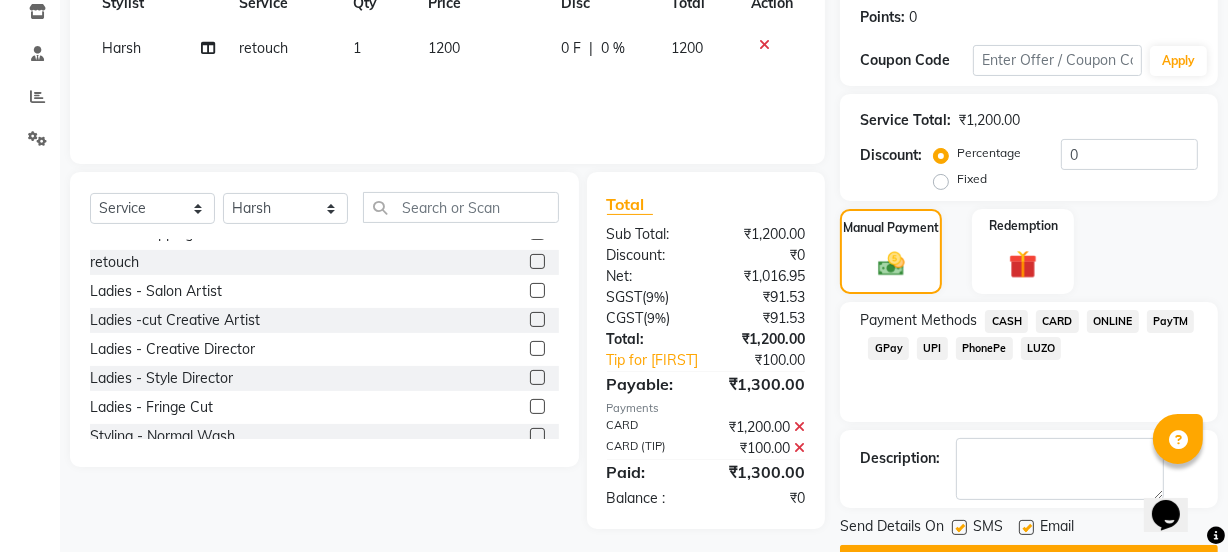 scroll, scrollTop: 357, scrollLeft: 0, axis: vertical 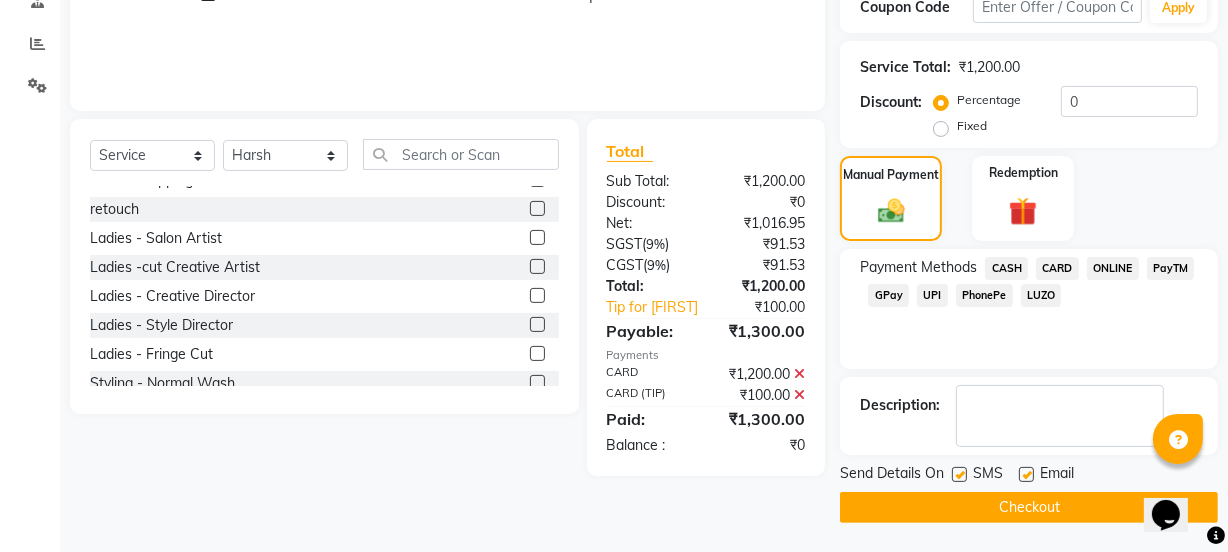 click on "Checkout" 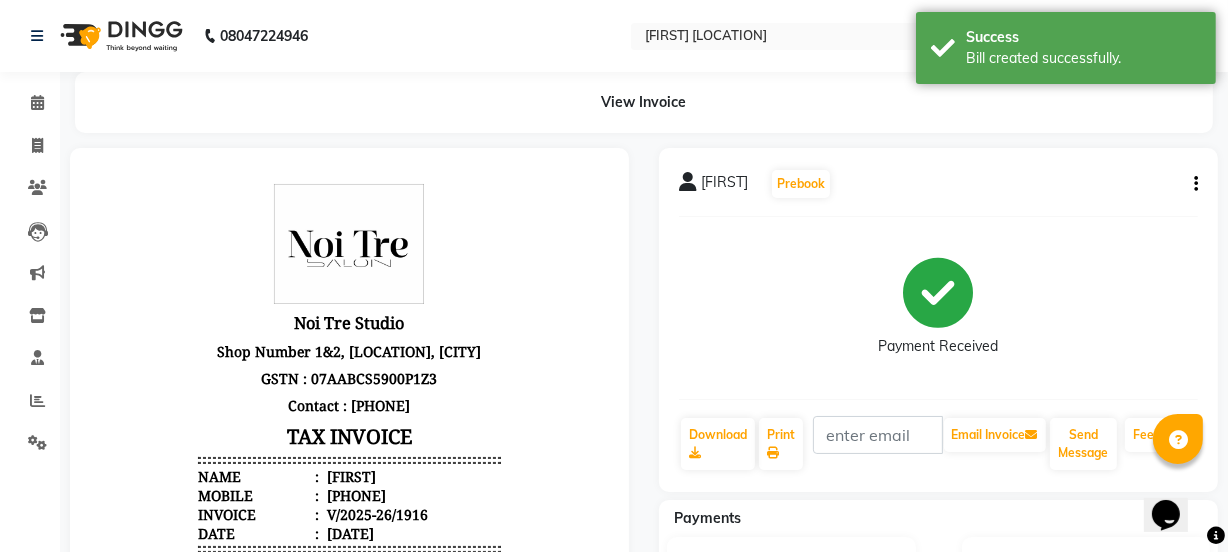 scroll, scrollTop: 0, scrollLeft: 0, axis: both 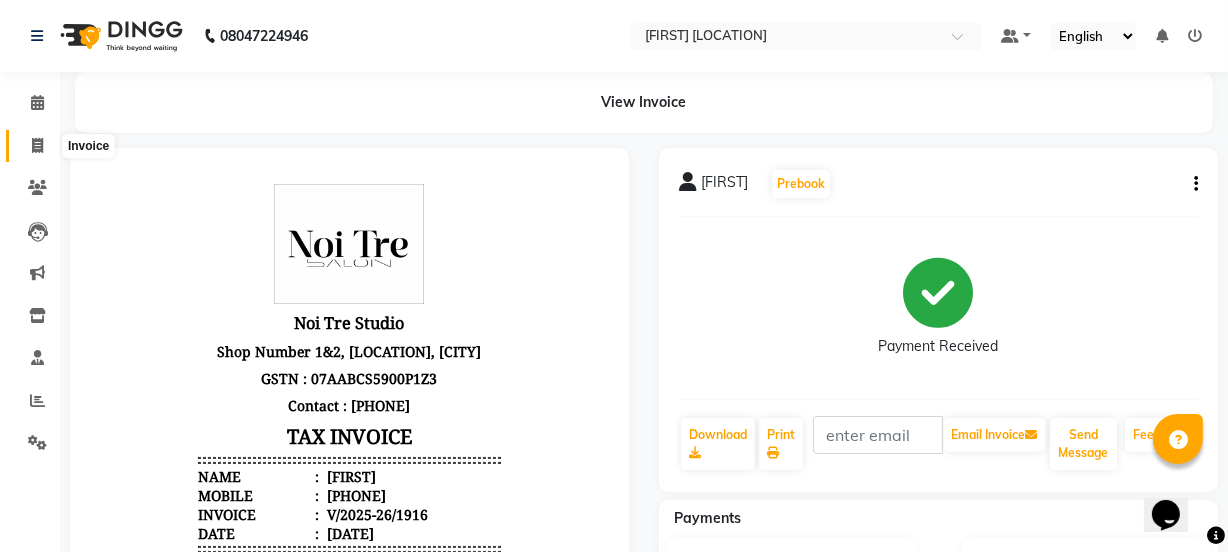 click 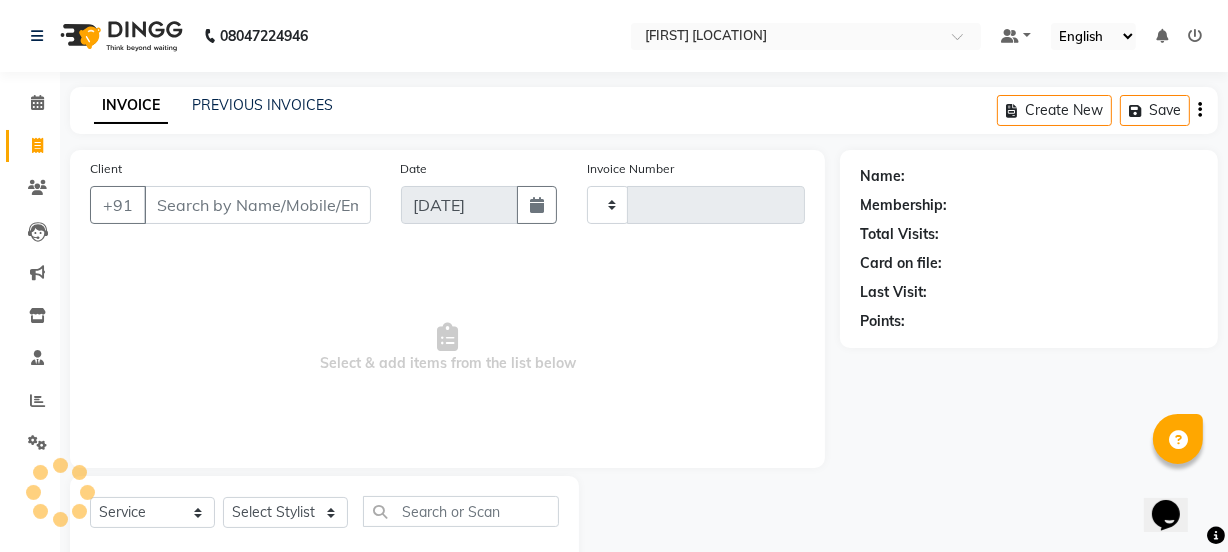 type on "1917" 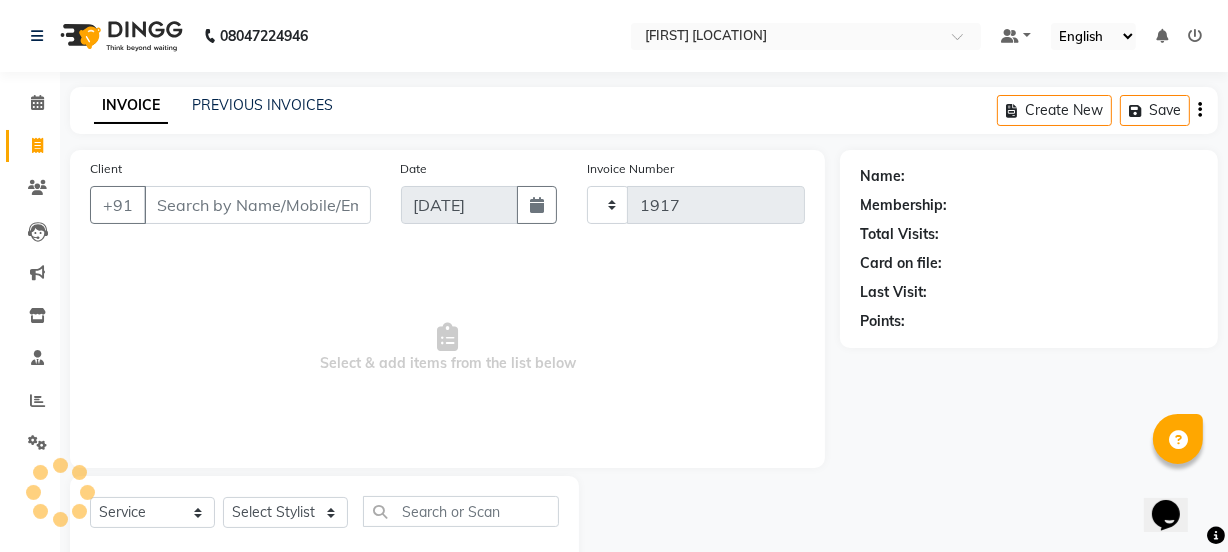 scroll, scrollTop: 50, scrollLeft: 0, axis: vertical 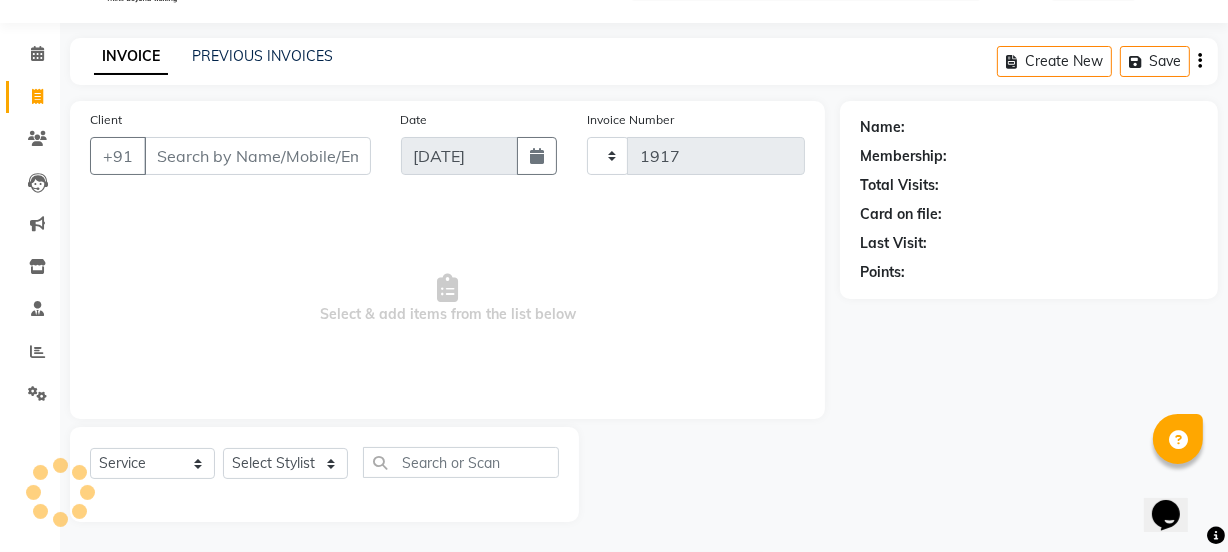 select on "4884" 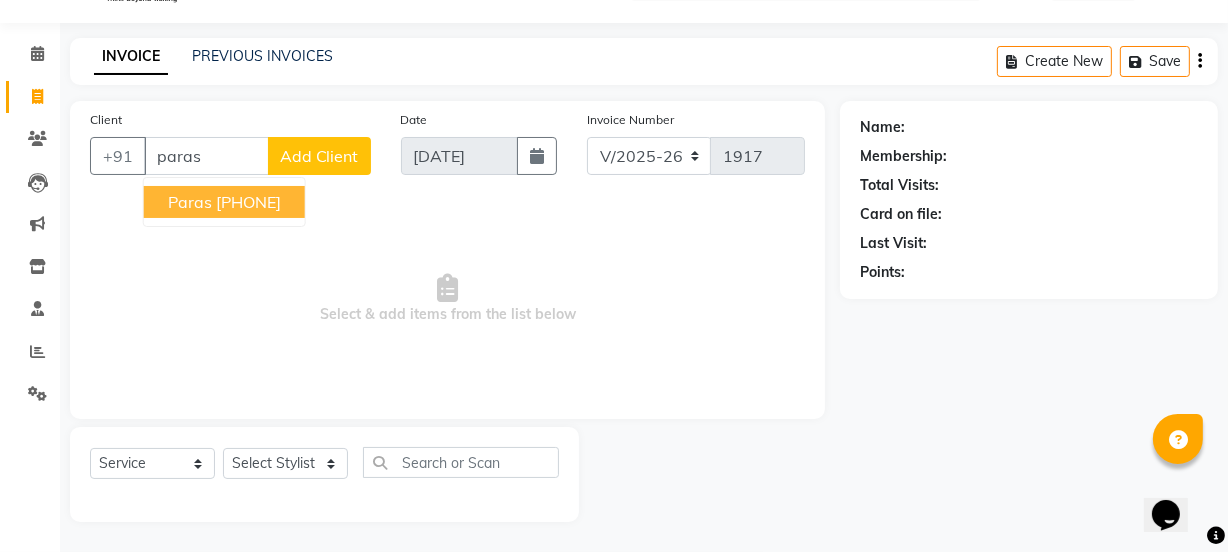 click on "[FIRST] [PHONE]" at bounding box center [224, 202] 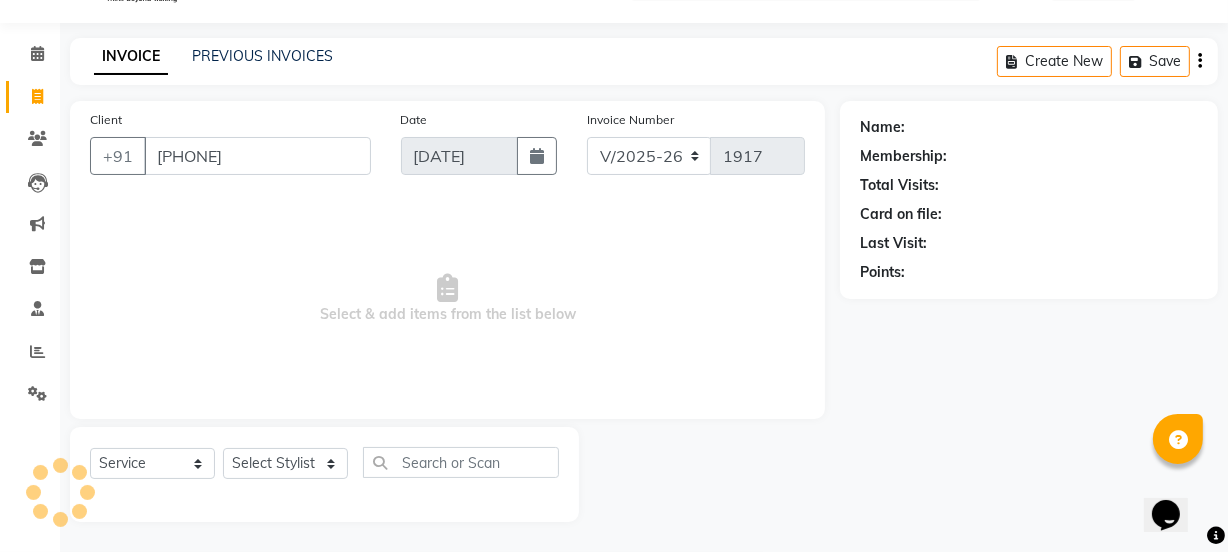 type on "[PHONE]" 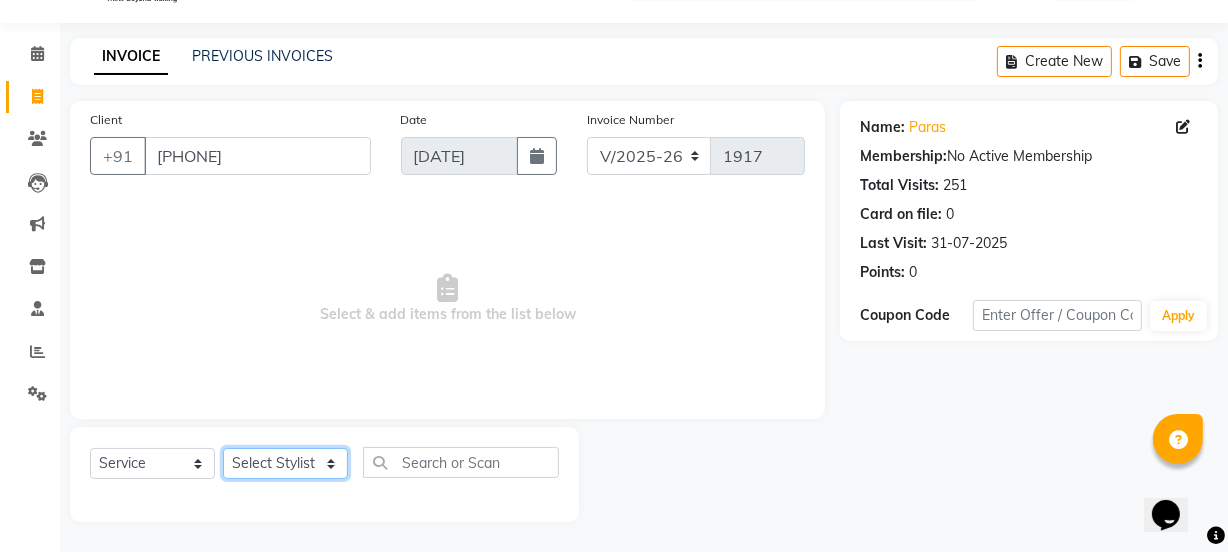 click on "Select Stylist [FIRST] [FIRST] [FIRST] [FIRST] [FIRST] [FIRST] [TITLE] [FIRST] [FIRST] [FIRST] [FIRST] [FIRST] [FIRST] [FIRST] [FIRST] [FIRST] [FIRST] [FIRST] [FIRST] [FIRST] [FIRST] [FIRST]" 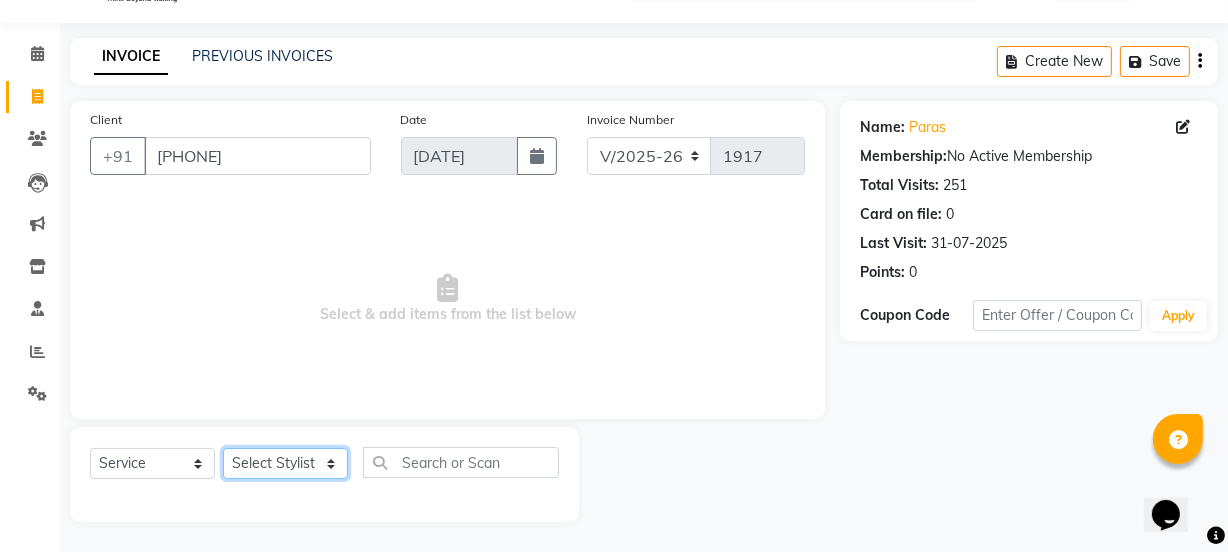 select on "29621" 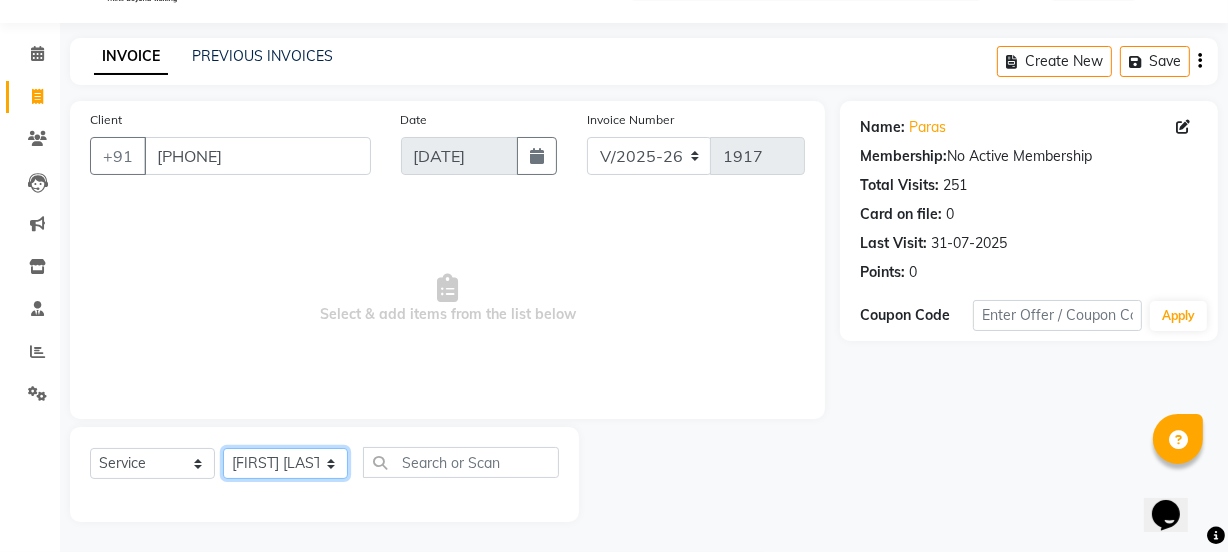 click on "Select Stylist [FIRST] [FIRST] [FIRST] [FIRST] [FIRST] [FIRST] [TITLE] [FIRST] [FIRST] [FIRST] [FIRST] [FIRST] [FIRST] [FIRST] [FIRST] [FIRST] [FIRST] [FIRST] [FIRST] [FIRST] [FIRST] [FIRST]" 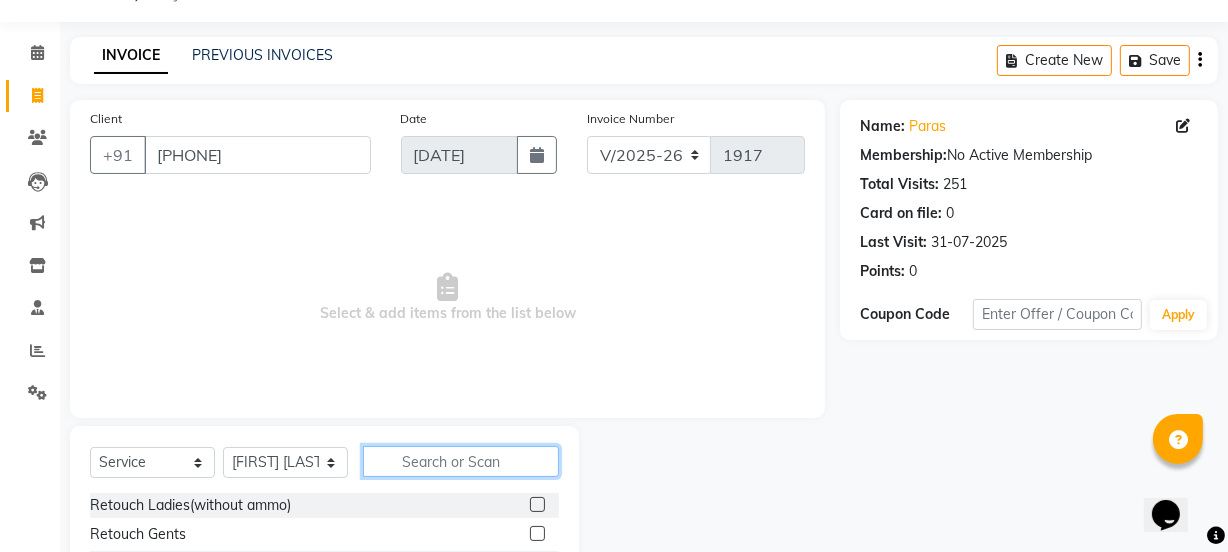 click 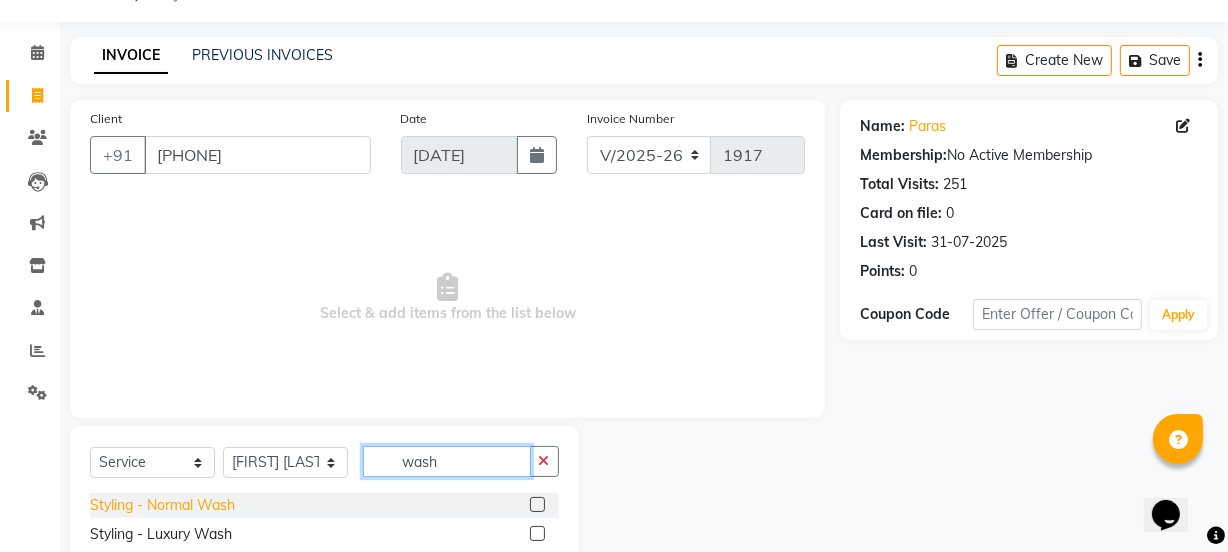 type on "wash" 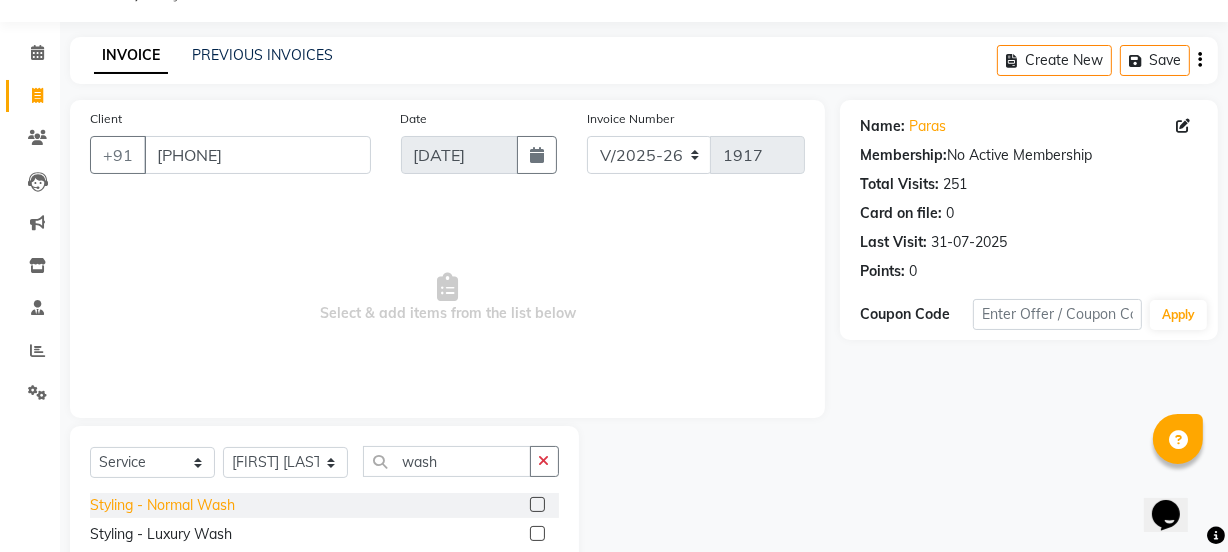 click on "Styling  - Normal Wash" 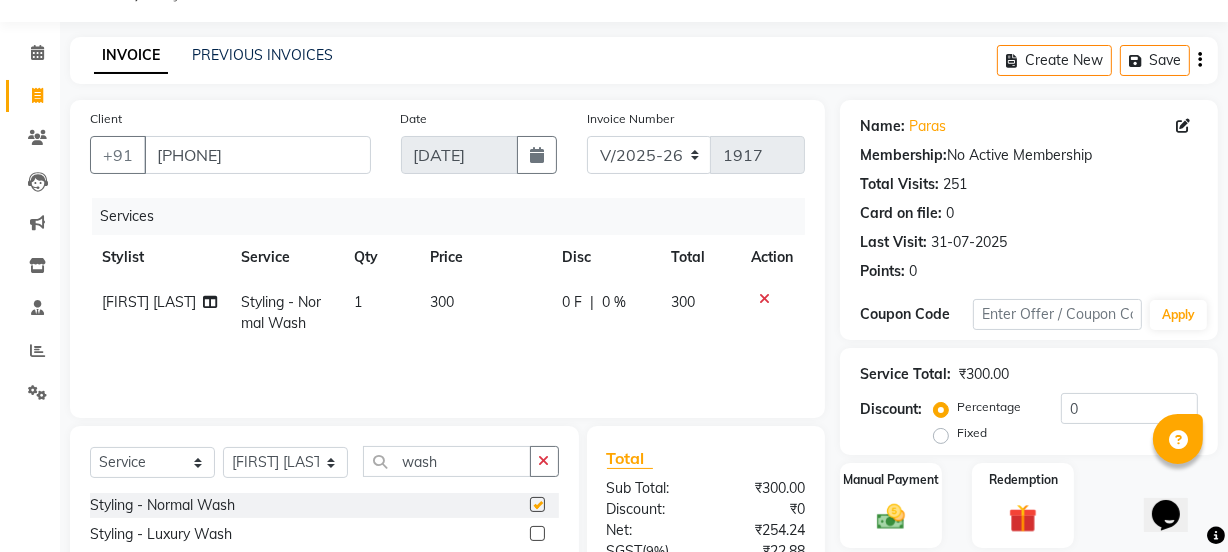 checkbox on "false" 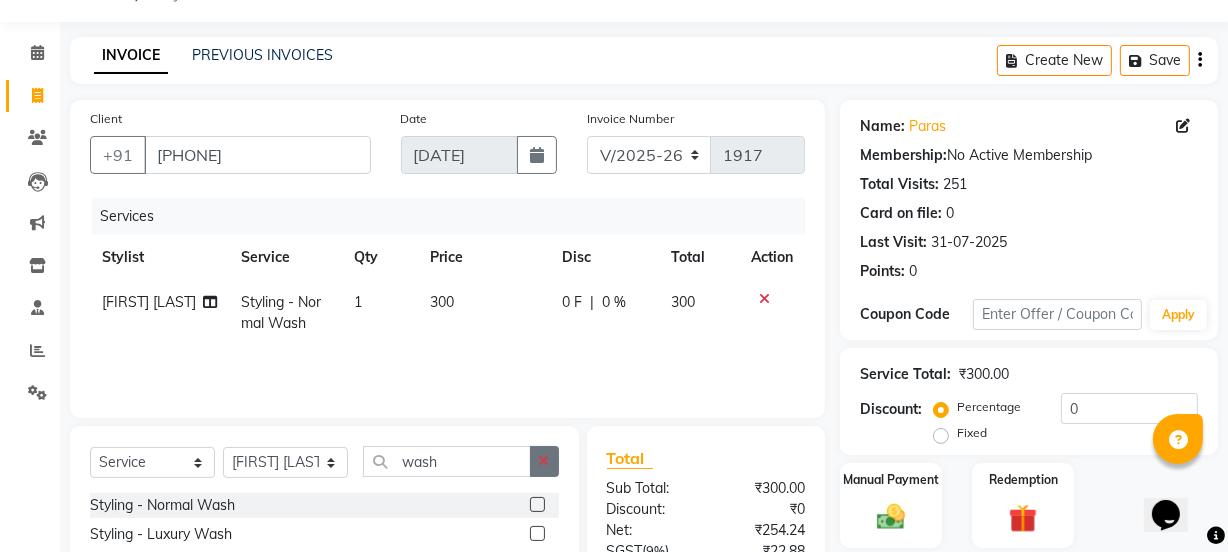 click 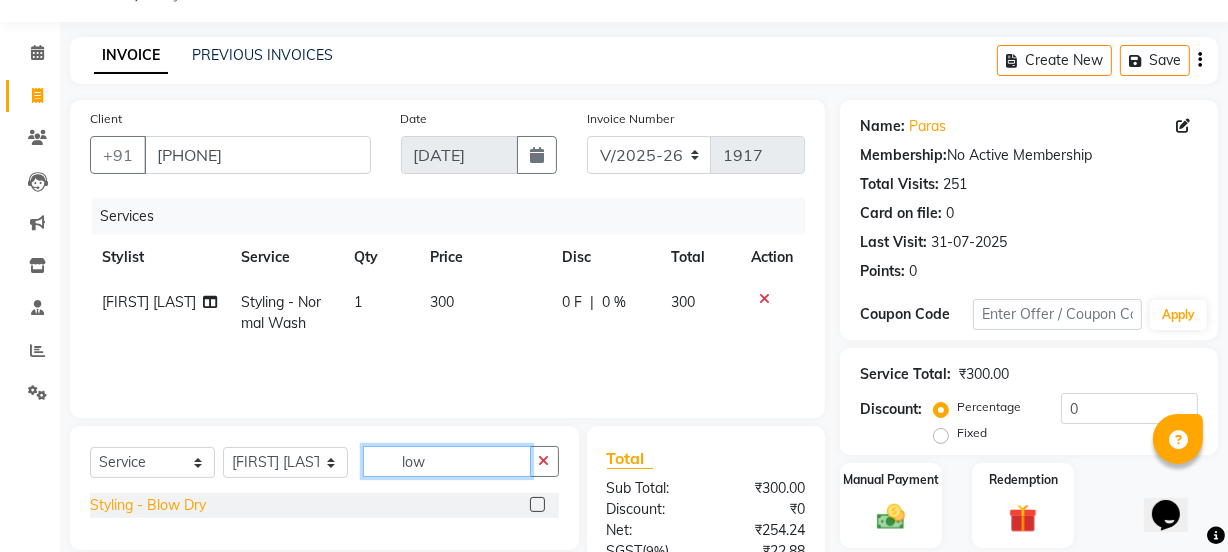 type on "low" 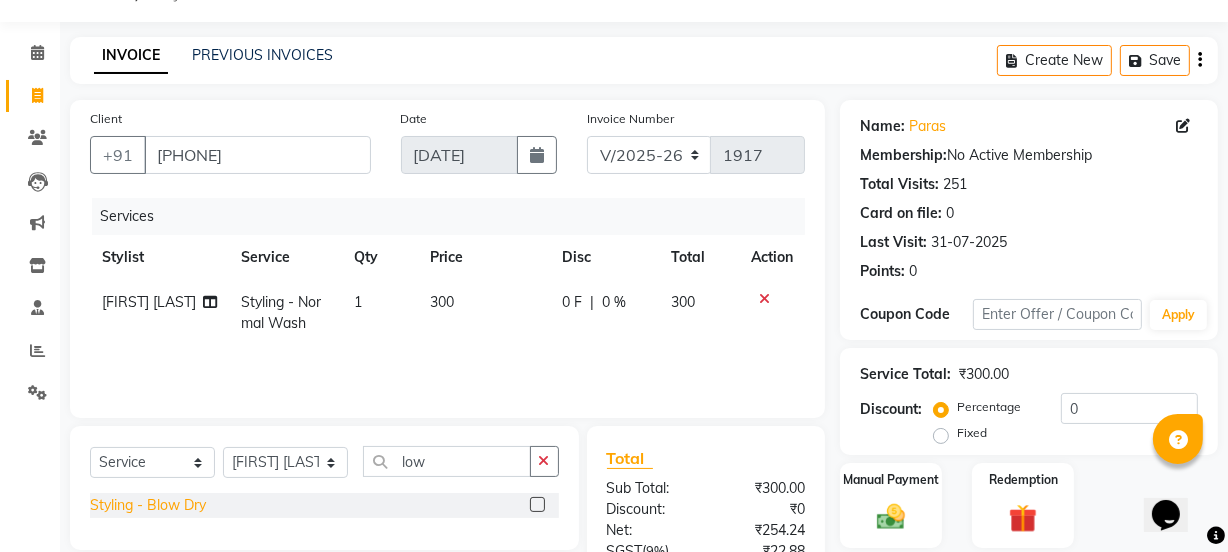 click on "Styling  - Blow Dry" 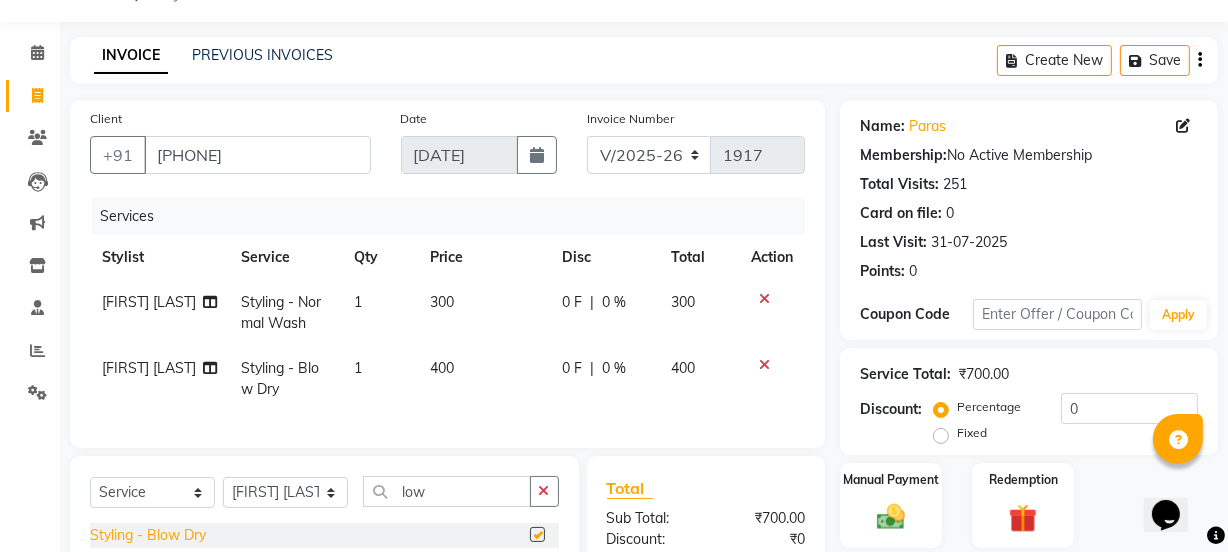 checkbox on "false" 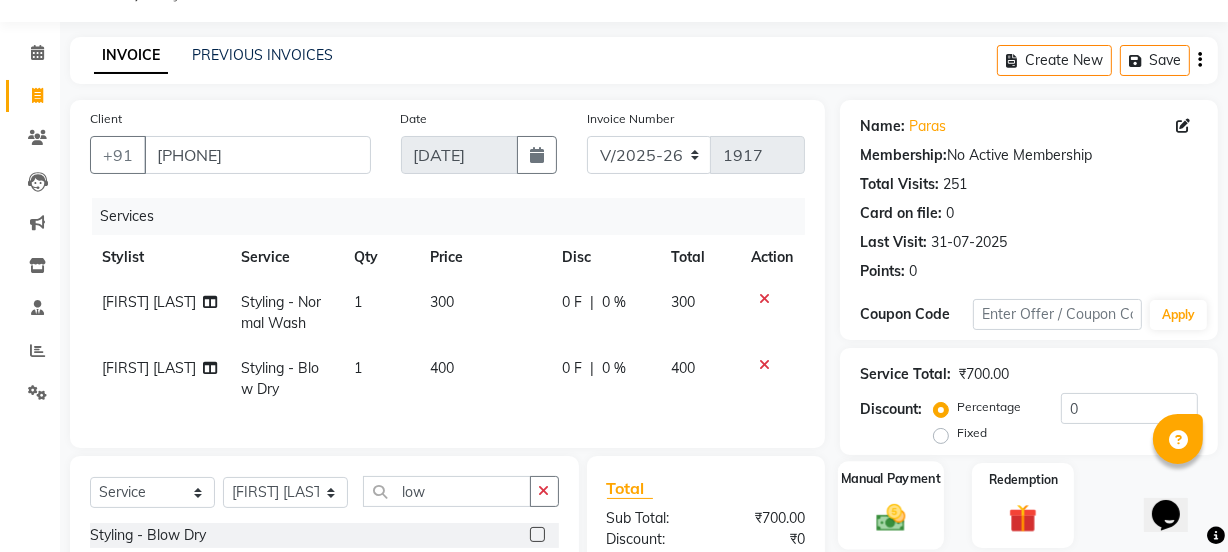 click 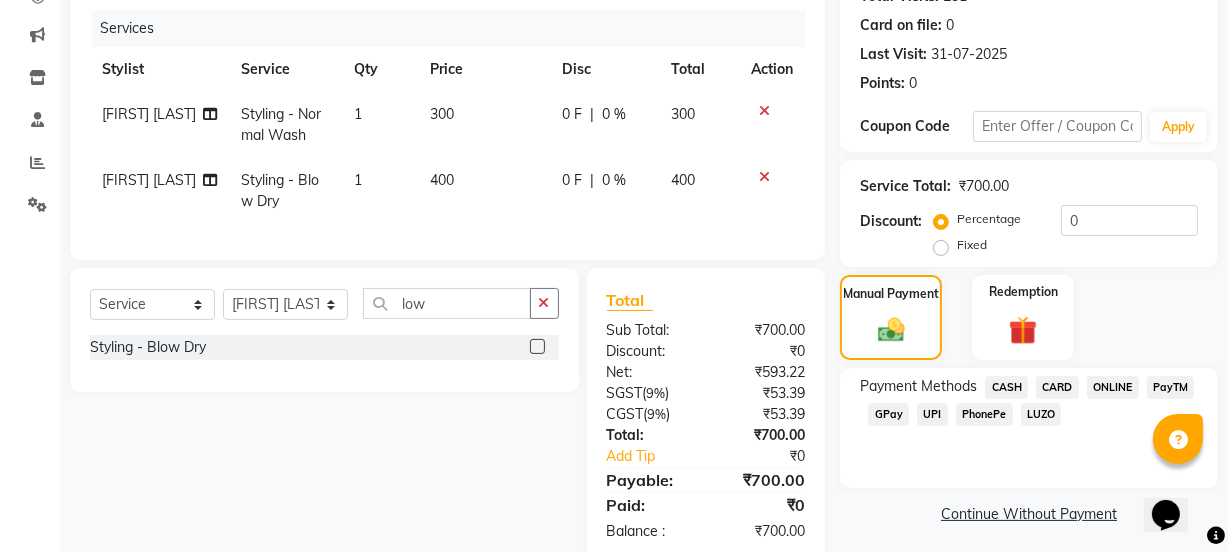 scroll, scrollTop: 292, scrollLeft: 0, axis: vertical 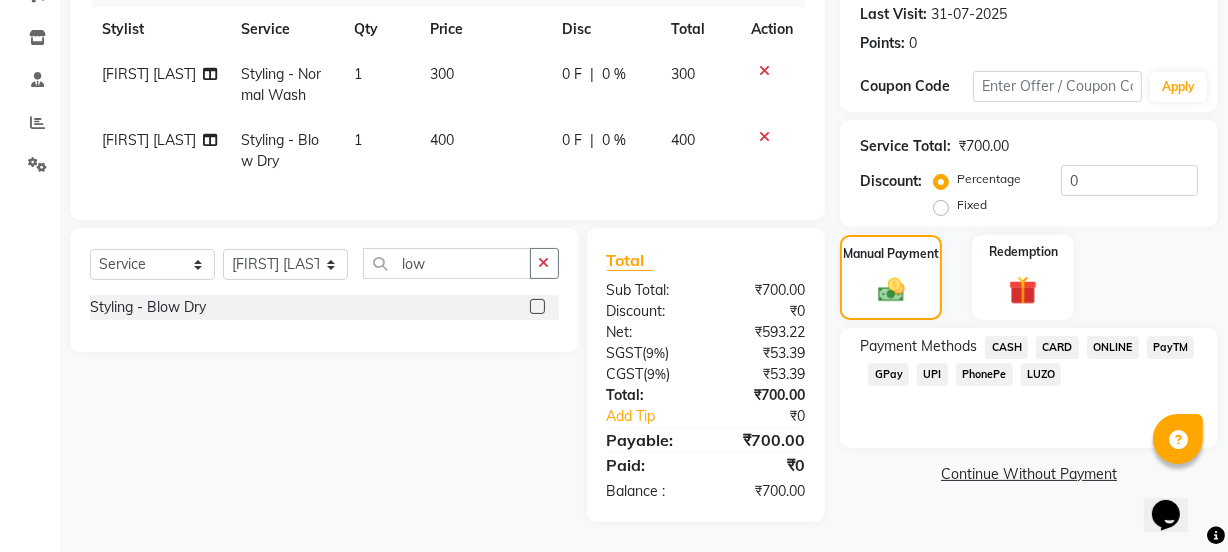 click on "UPI" 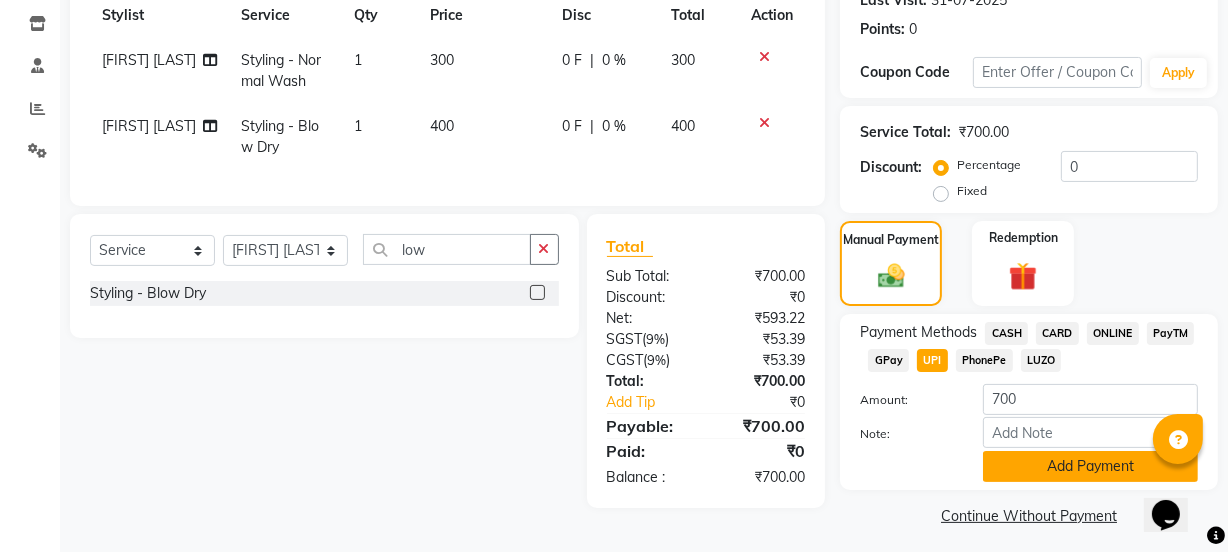 click on "Add Payment" 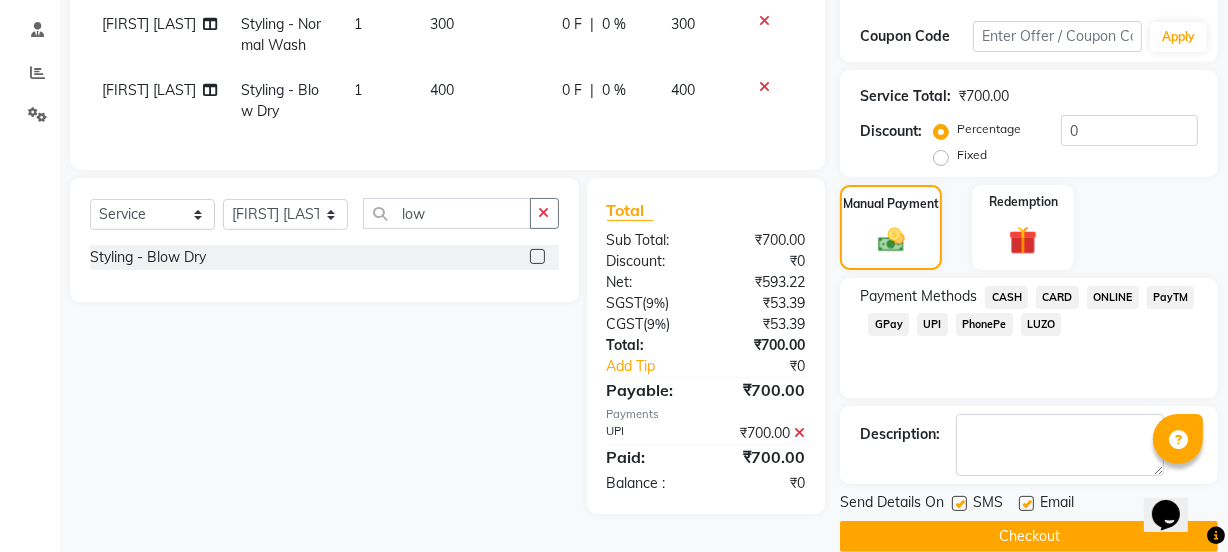 scroll, scrollTop: 357, scrollLeft: 0, axis: vertical 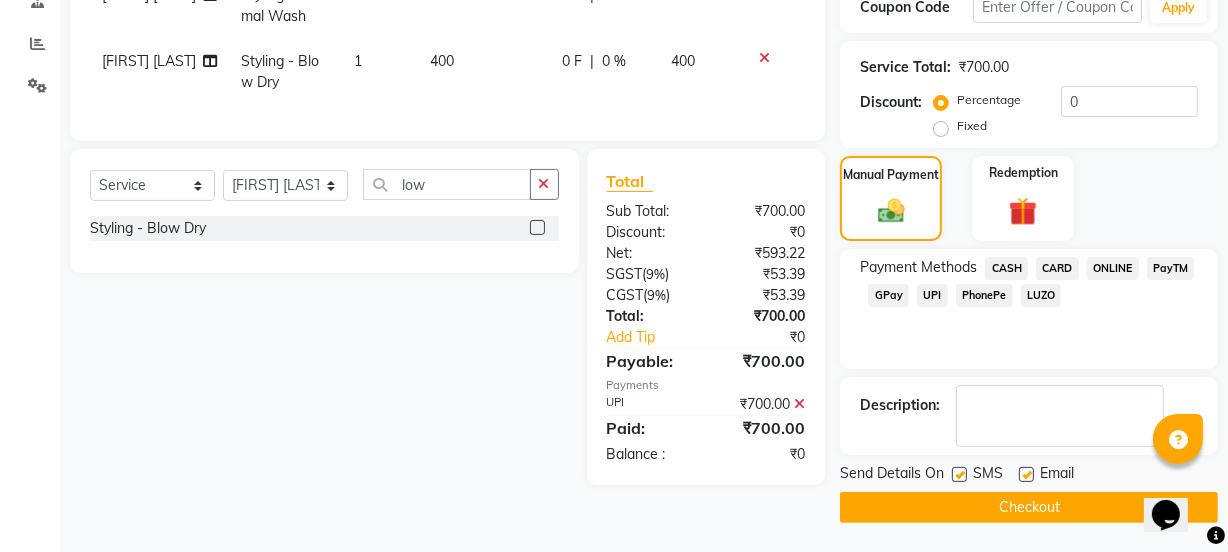 click on "Checkout" 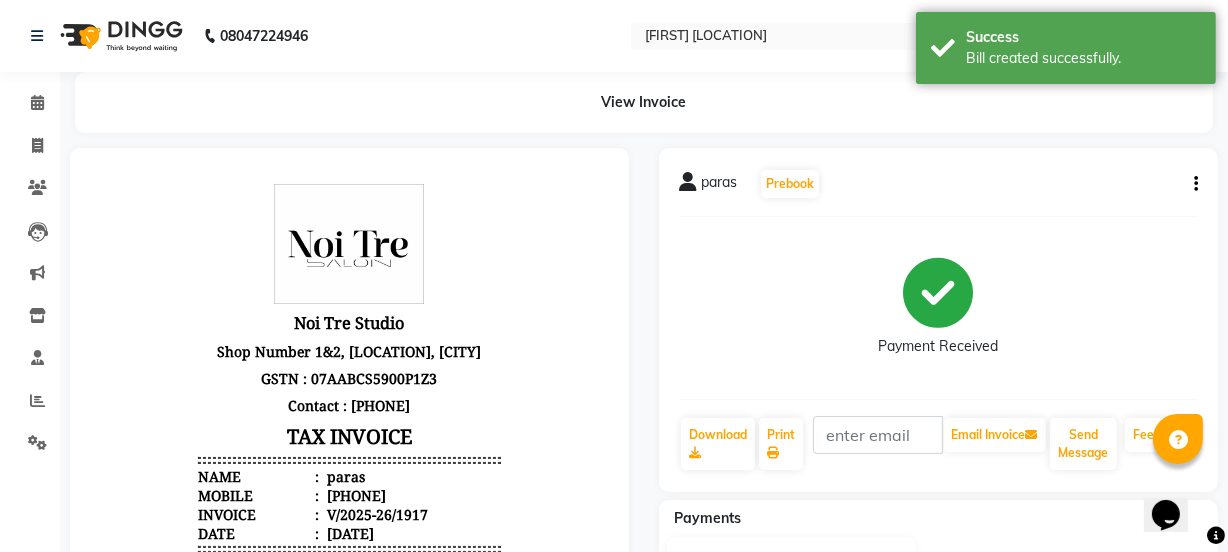 scroll, scrollTop: 0, scrollLeft: 0, axis: both 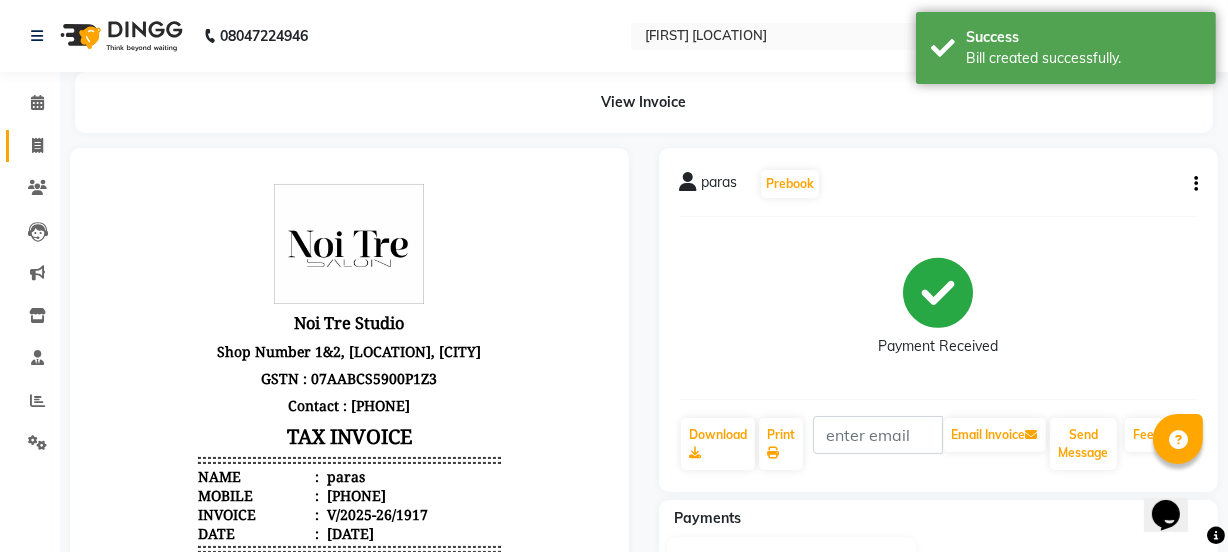 click 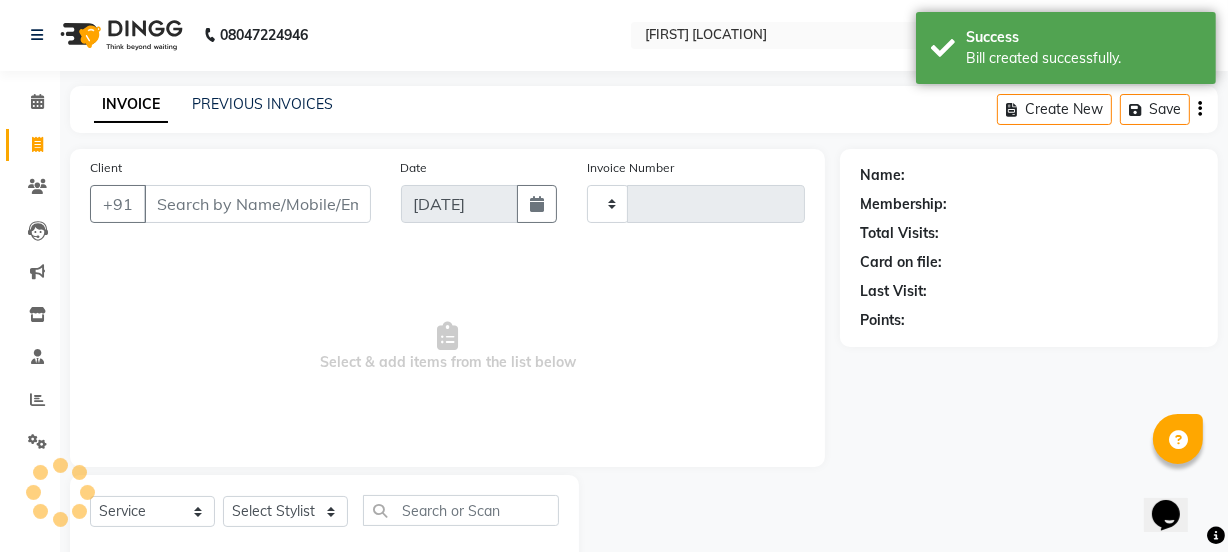 type on "1918" 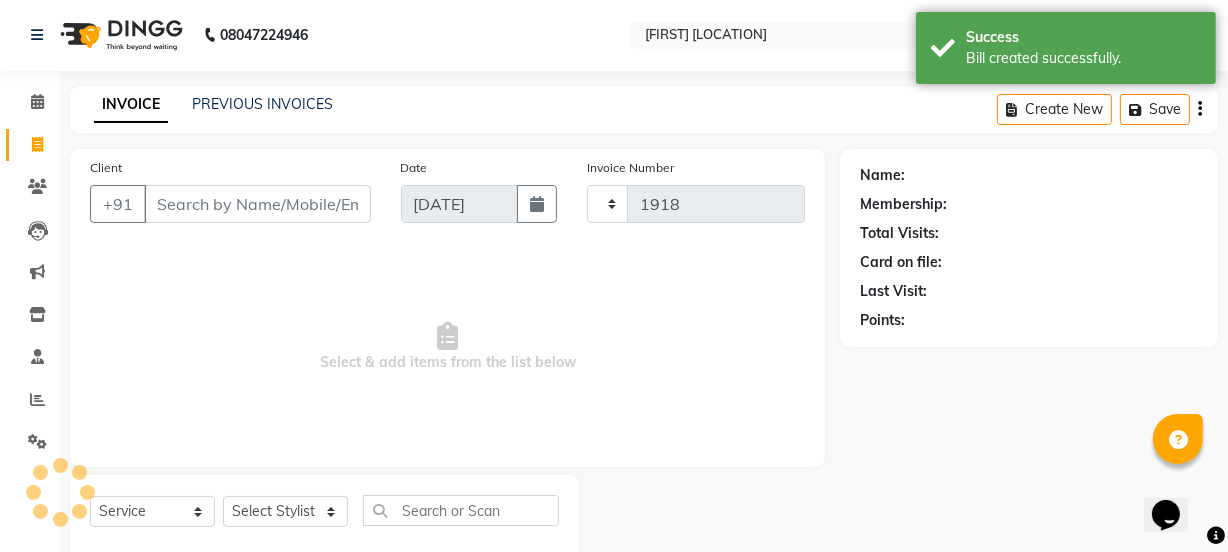 select on "4884" 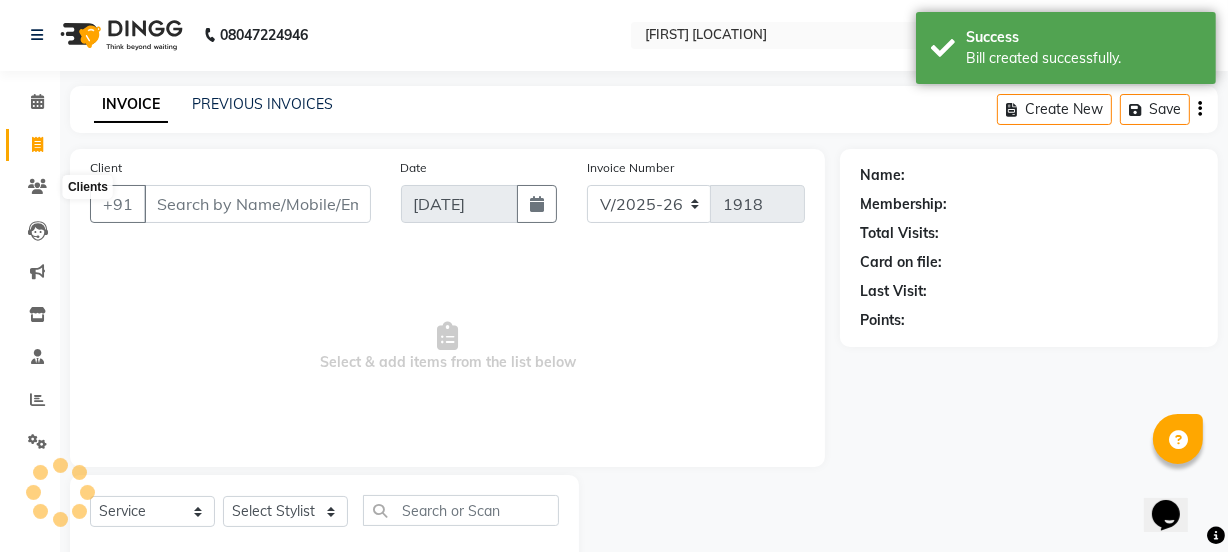 scroll, scrollTop: 50, scrollLeft: 0, axis: vertical 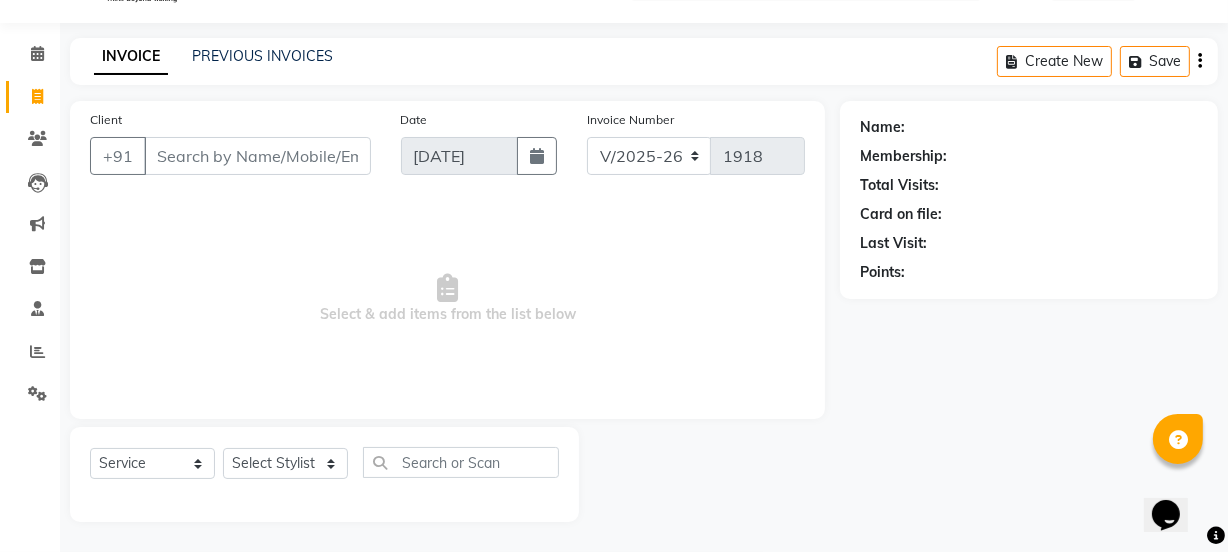 click on "Client" at bounding box center [257, 156] 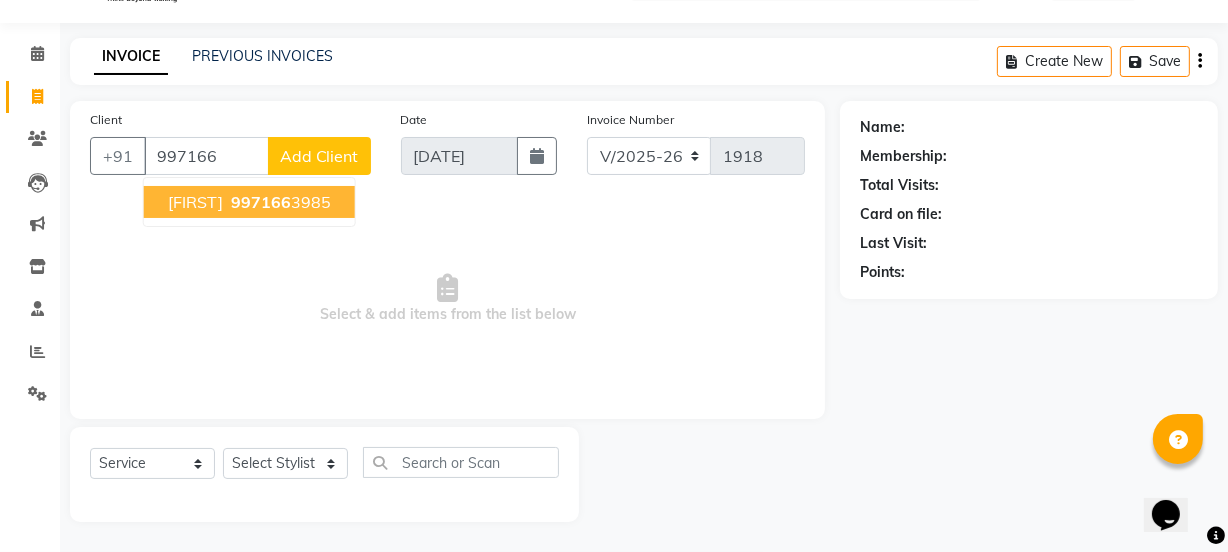 click on "997166" at bounding box center [261, 202] 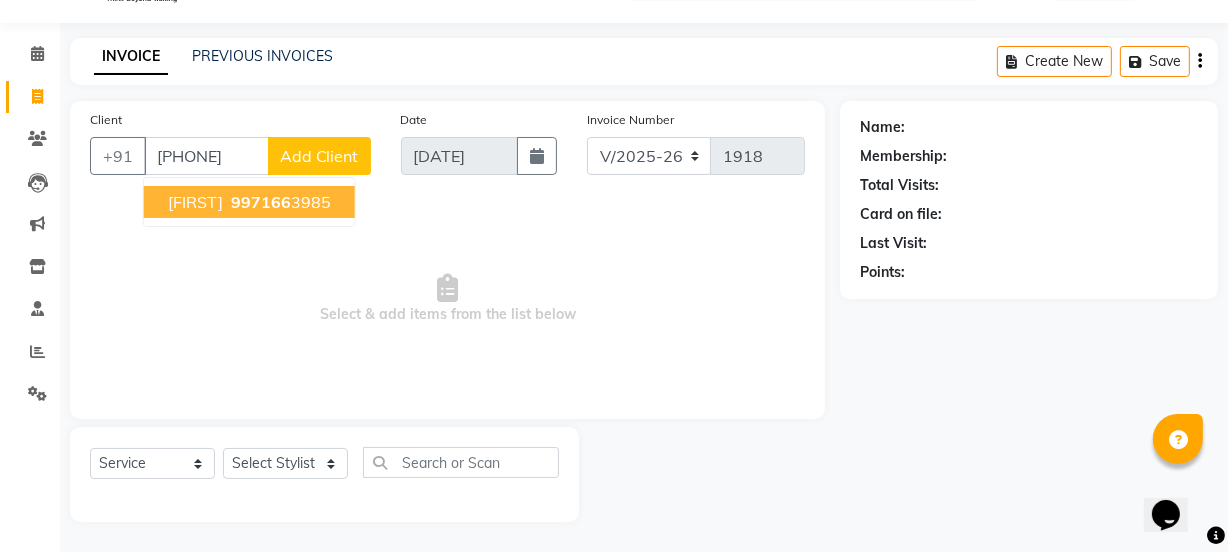 type on "[PHONE]" 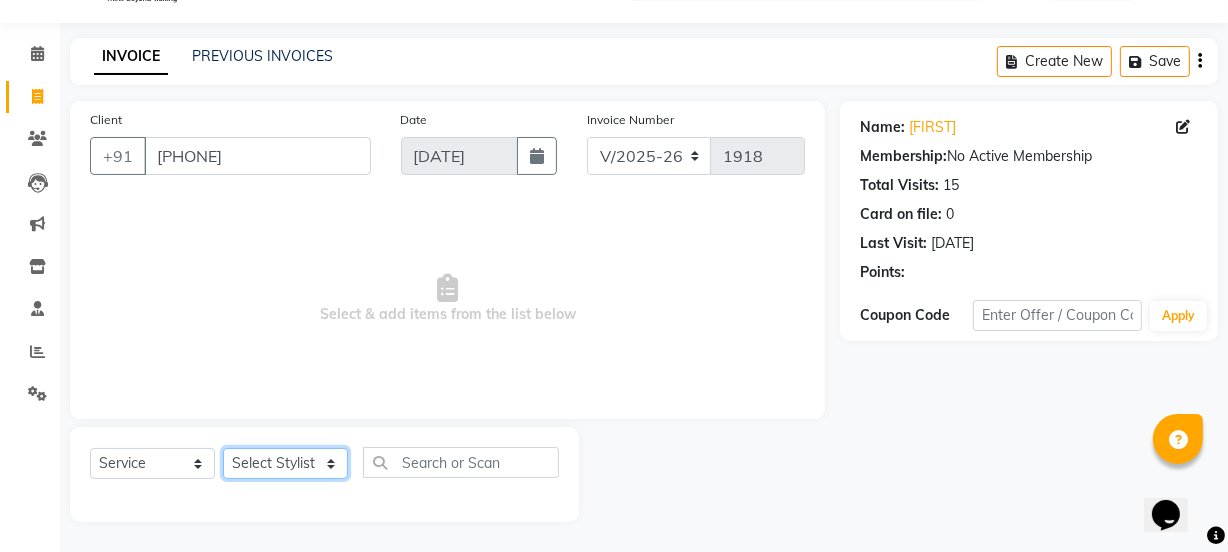 click on "Select Stylist [FIRST] [FIRST] [FIRST] [FIRST] [FIRST] [FIRST] [TITLE] [FIRST] [FIRST] [FIRST] [FIRST] [FIRST] [FIRST] [FIRST] [FIRST] [FIRST] [FIRST] [FIRST] [FIRST] [FIRST] [FIRST] [FIRST]" 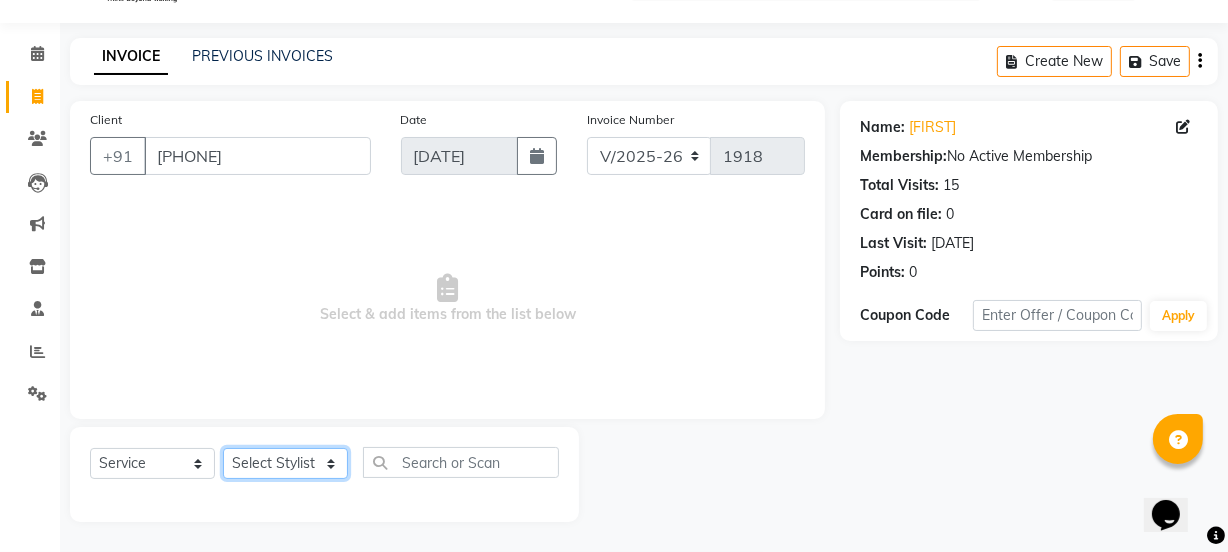 select on "36851" 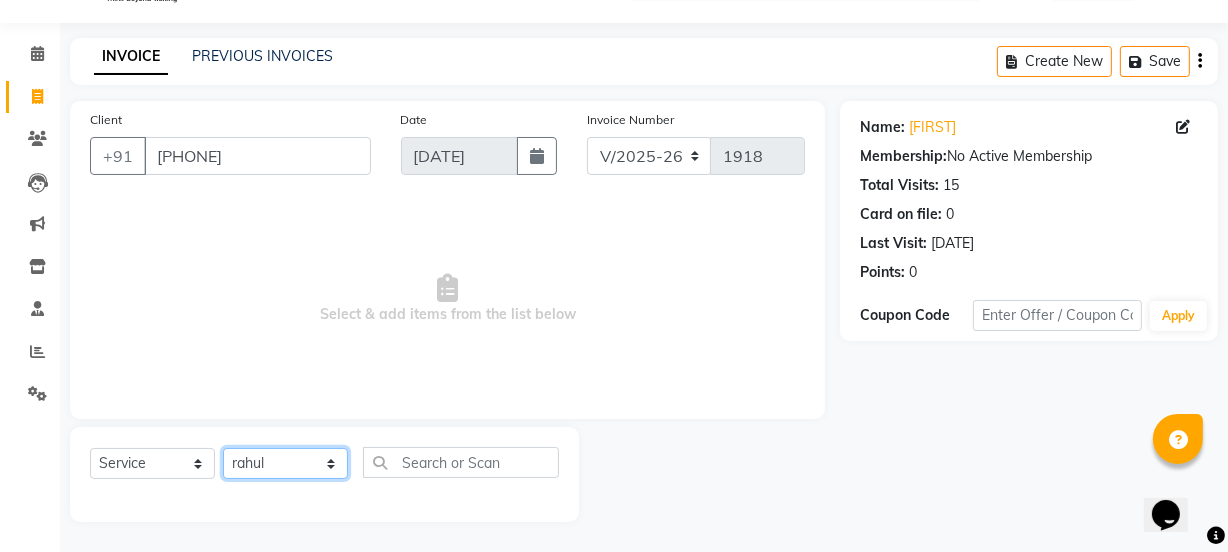 click on "Select Stylist [FIRST] [FIRST] [FIRST] [FIRST] [FIRST] [FIRST] [TITLE] [FIRST] [FIRST] [FIRST] [FIRST] [FIRST] [FIRST] [FIRST] [FIRST] [FIRST] [FIRST] [FIRST] [FIRST] [FIRST] [FIRST] [FIRST]" 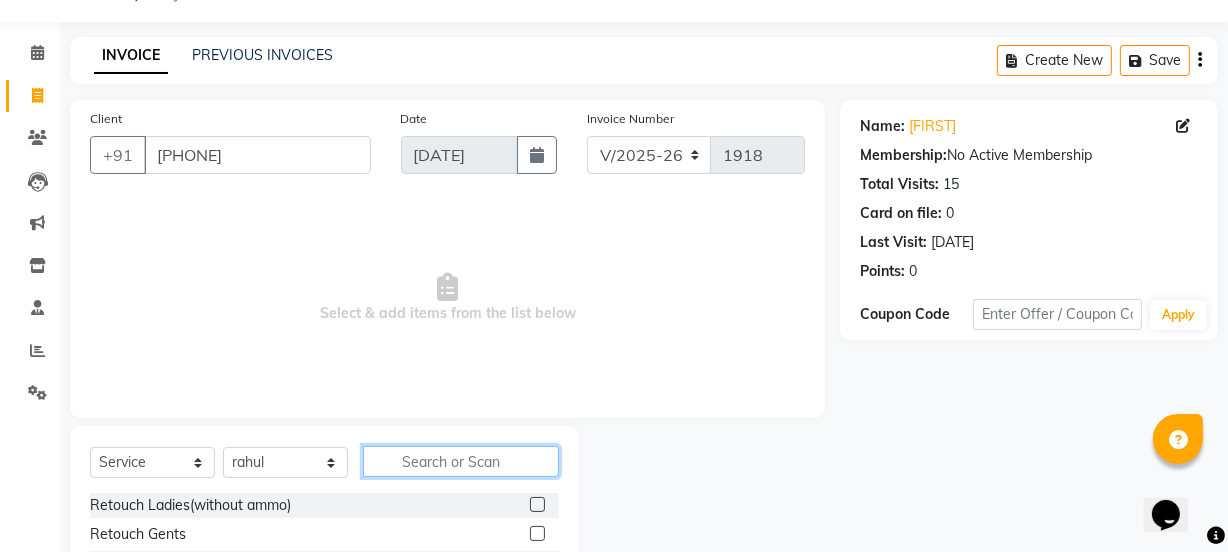click 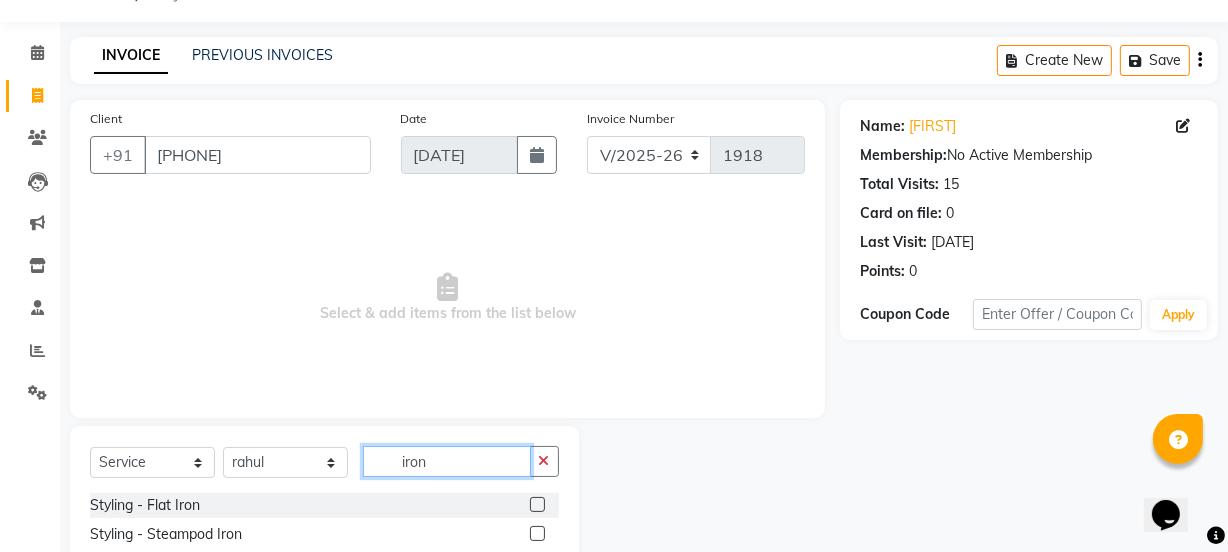 scroll, scrollTop: 107, scrollLeft: 0, axis: vertical 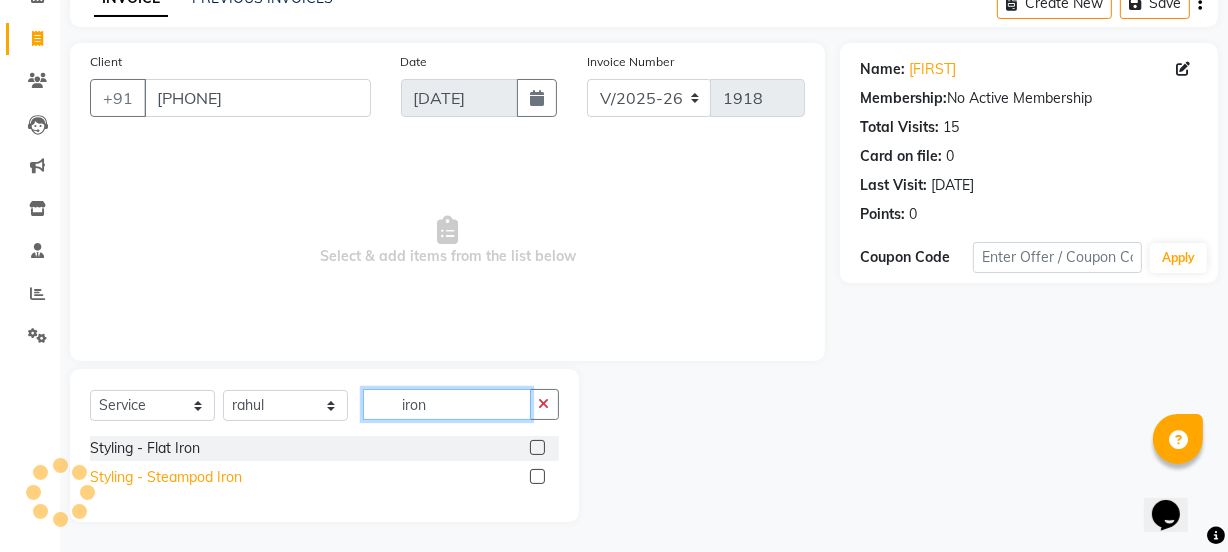 type on "iron" 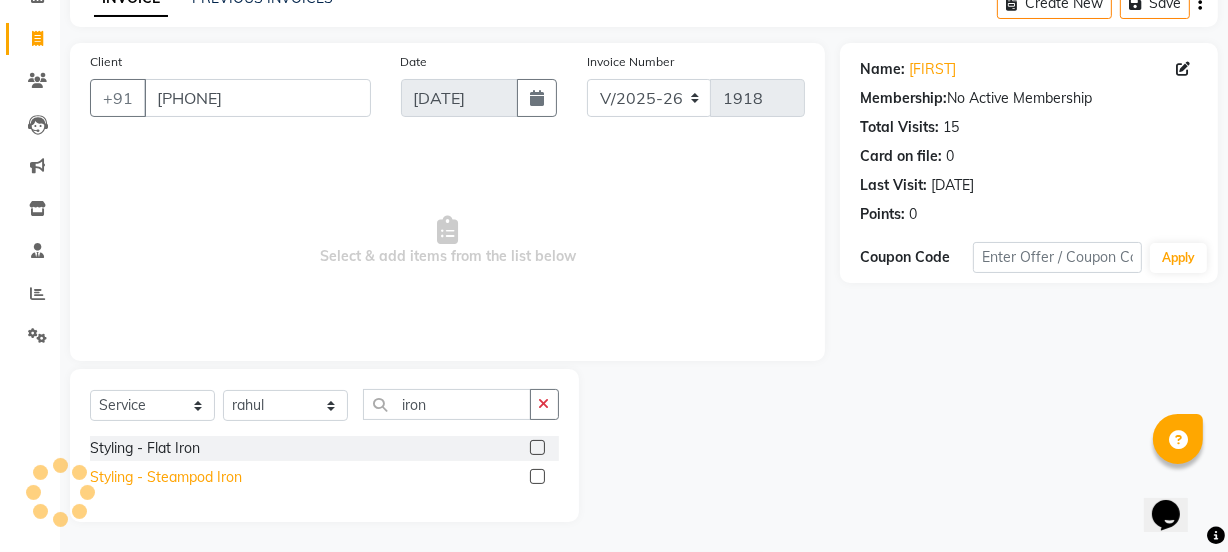 click on "Styling  - Steampod Iron" 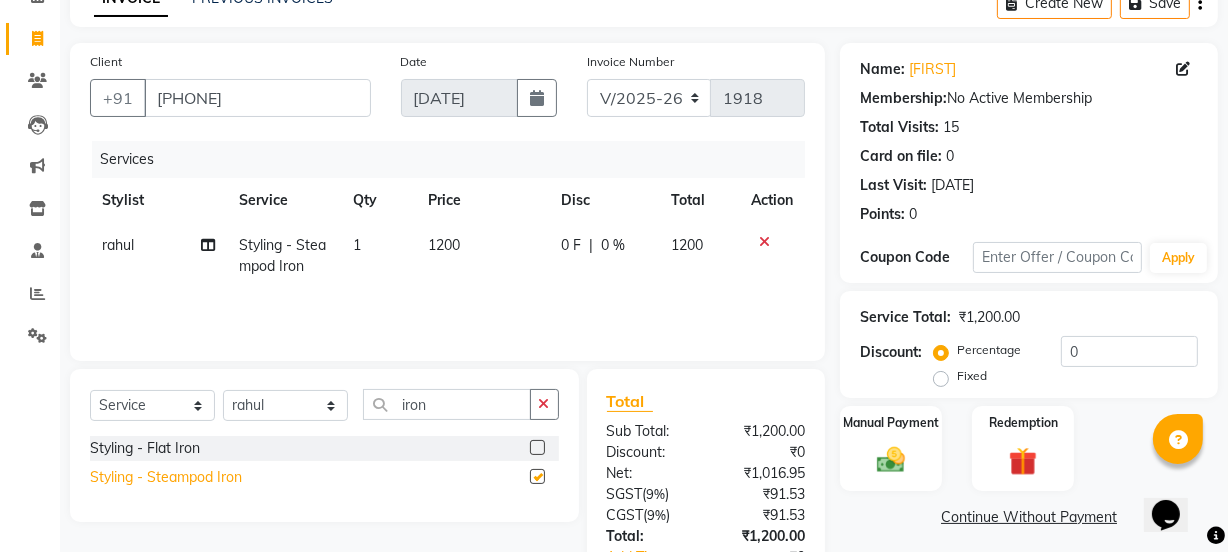 checkbox on "false" 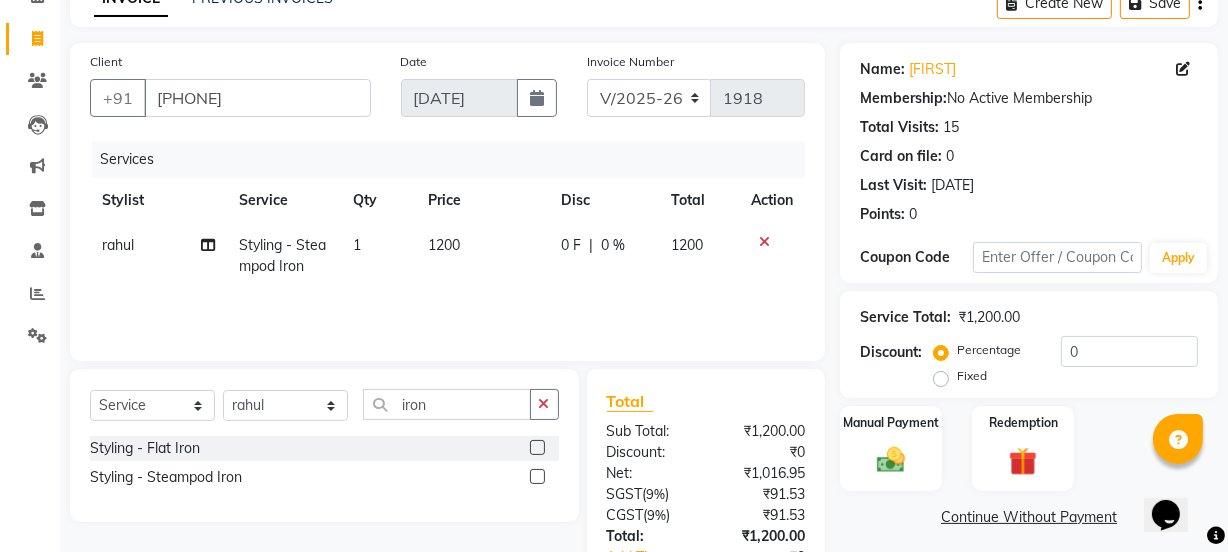 click on "1200" 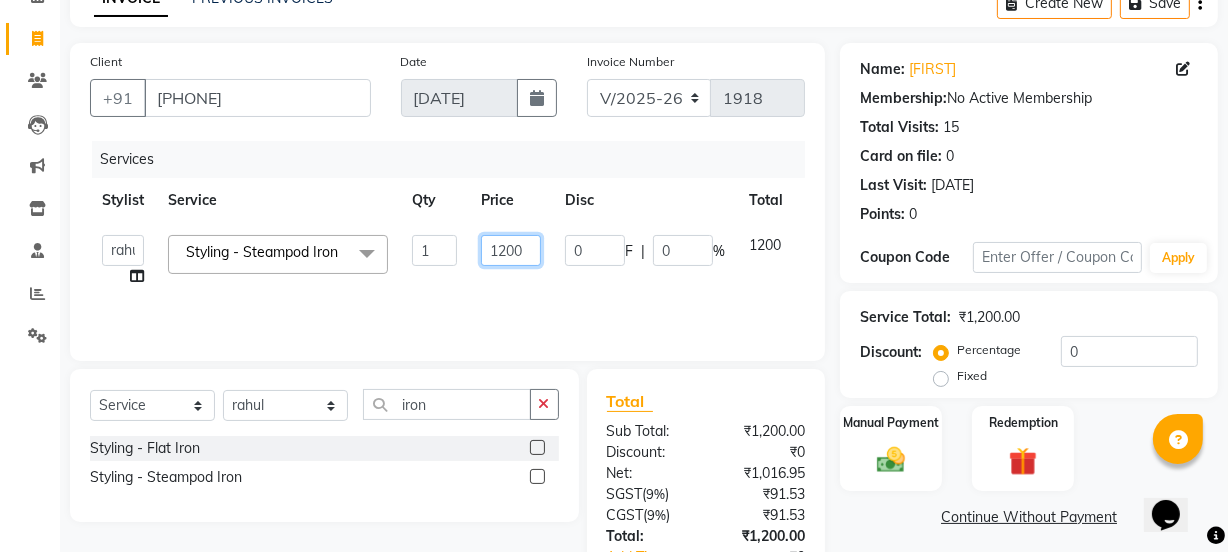 click on "1200" 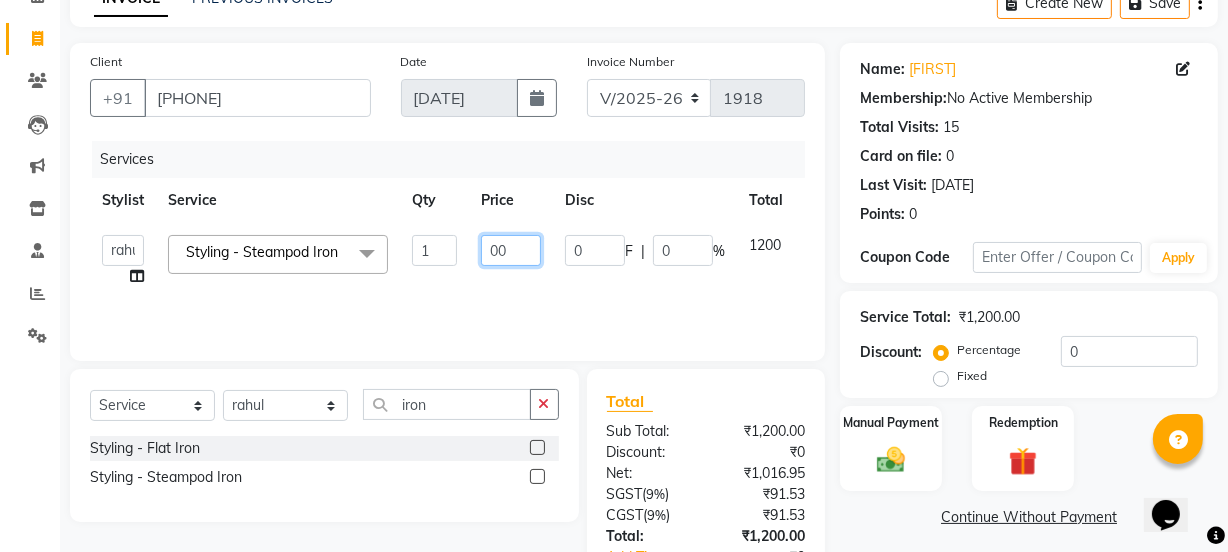 type on "600" 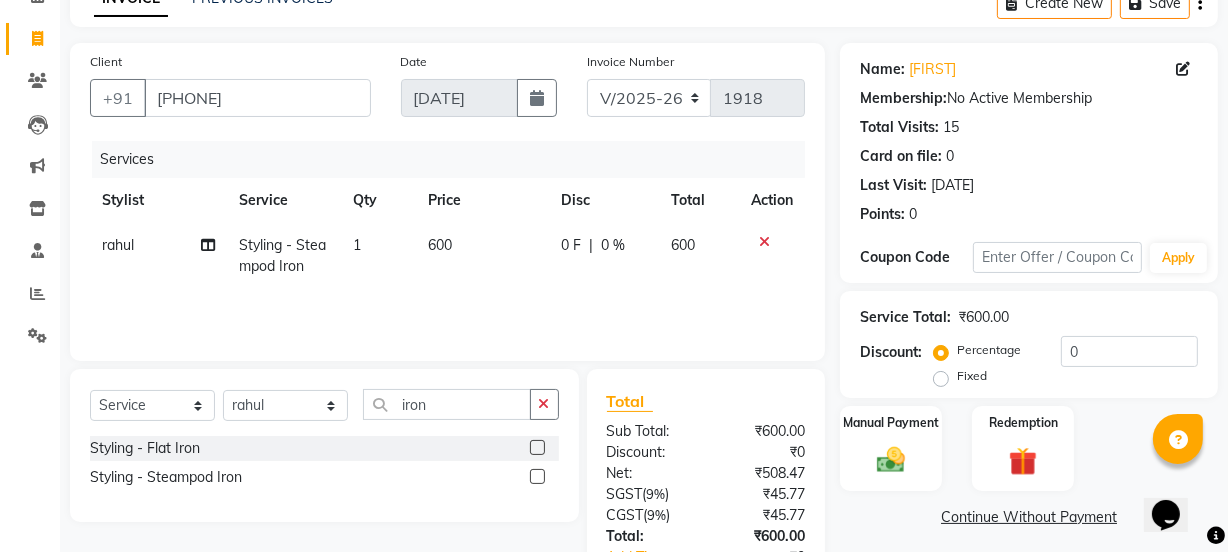 click on "600" 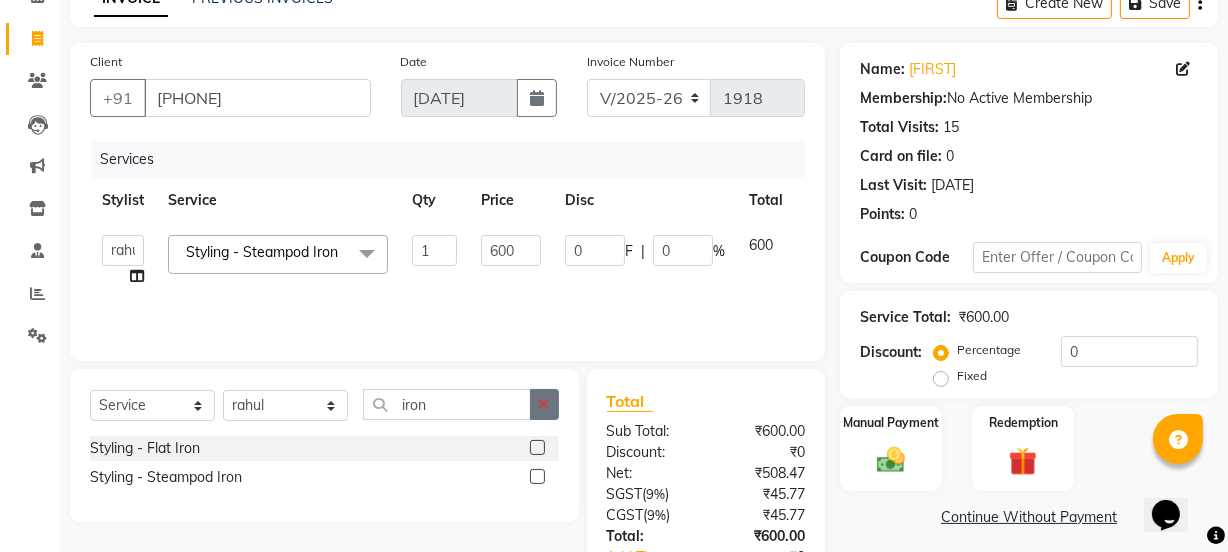 click 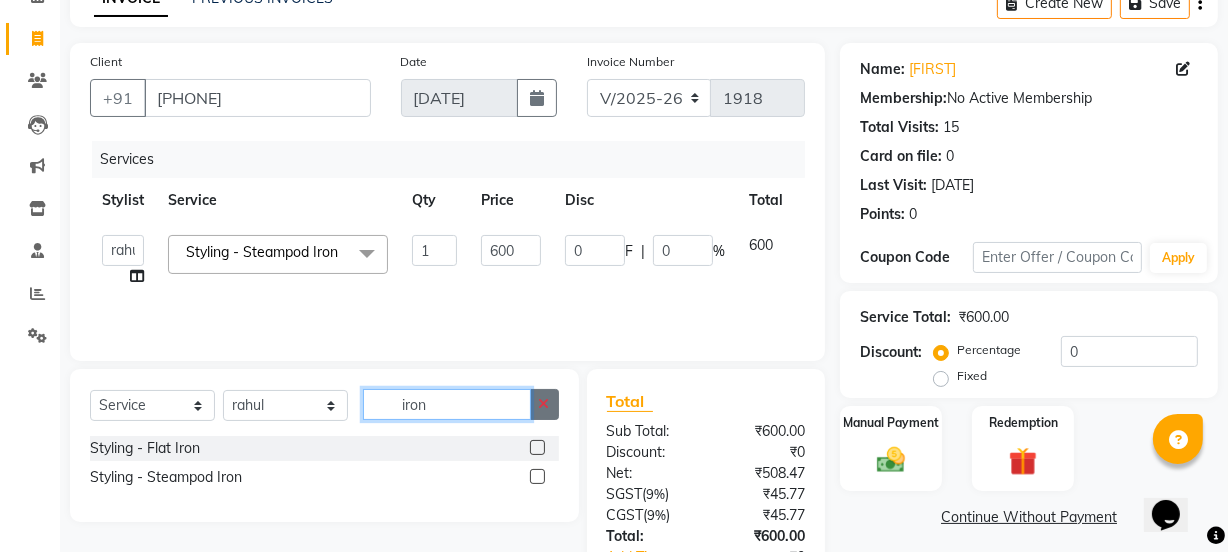 type 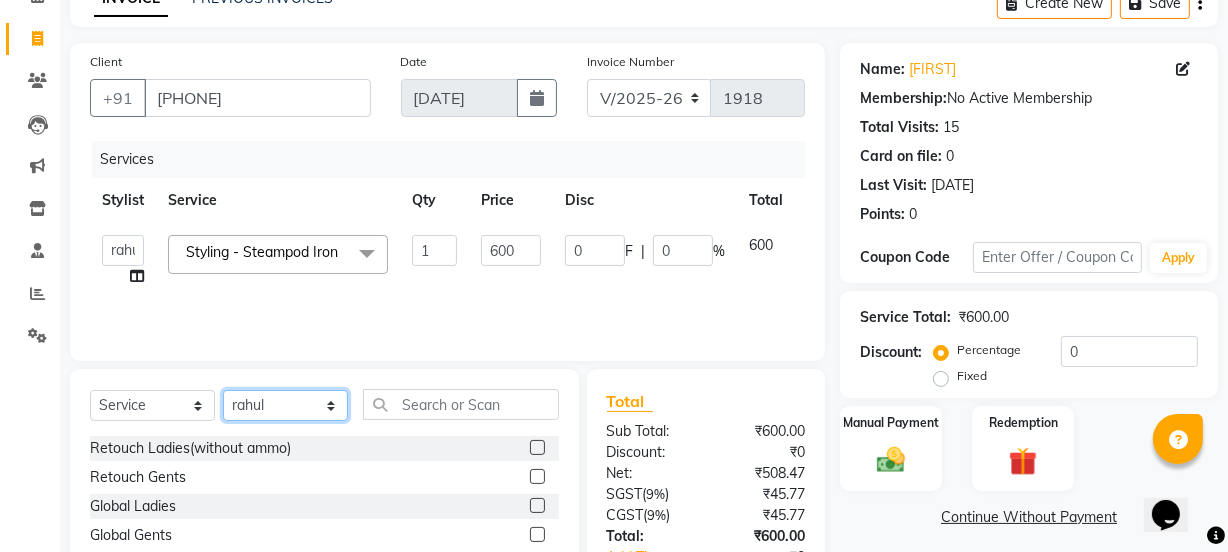 click on "Select Stylist [FIRST] [FIRST] [FIRST] [FIRST] [FIRST] [FIRST] [TITLE] [FIRST] [FIRST] [FIRST] [FIRST] [FIRST] [FIRST] [FIRST] [FIRST] [FIRST] [FIRST] [FIRST] [FIRST] [FIRST] [FIRST] [FIRST]" 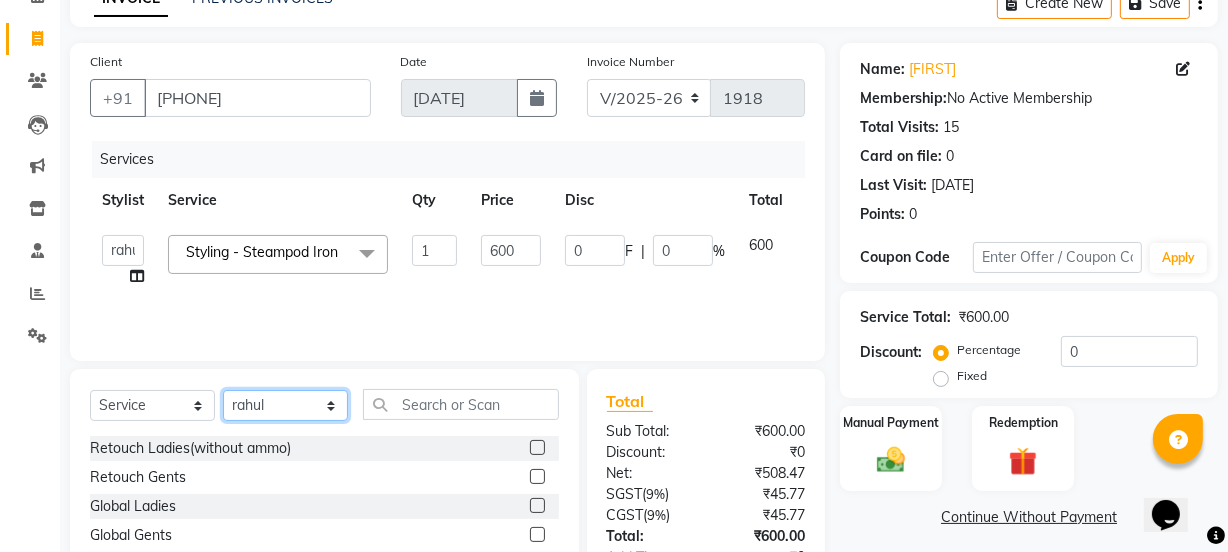 select on "[PHONE]" 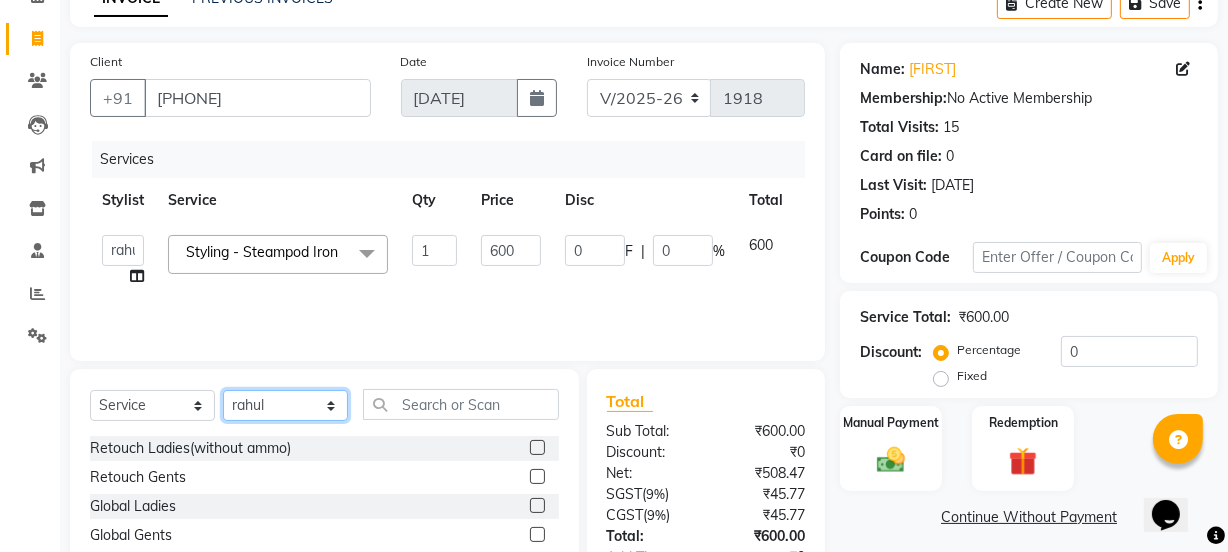 click on "Select Stylist [FIRST] [FIRST] [FIRST] [FIRST] [FIRST] [FIRST] [TITLE] [FIRST] [FIRST] [FIRST] [FIRST] [FIRST] [FIRST] [FIRST] [FIRST] [FIRST] [FIRST] [FIRST] [FIRST] [FIRST] [FIRST] [FIRST]" 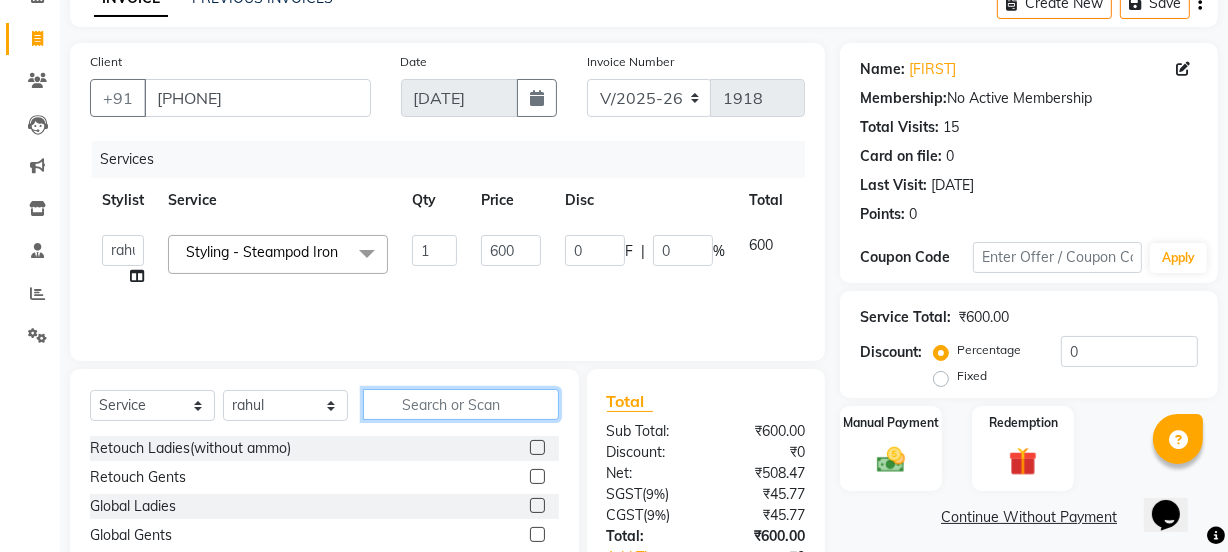 click 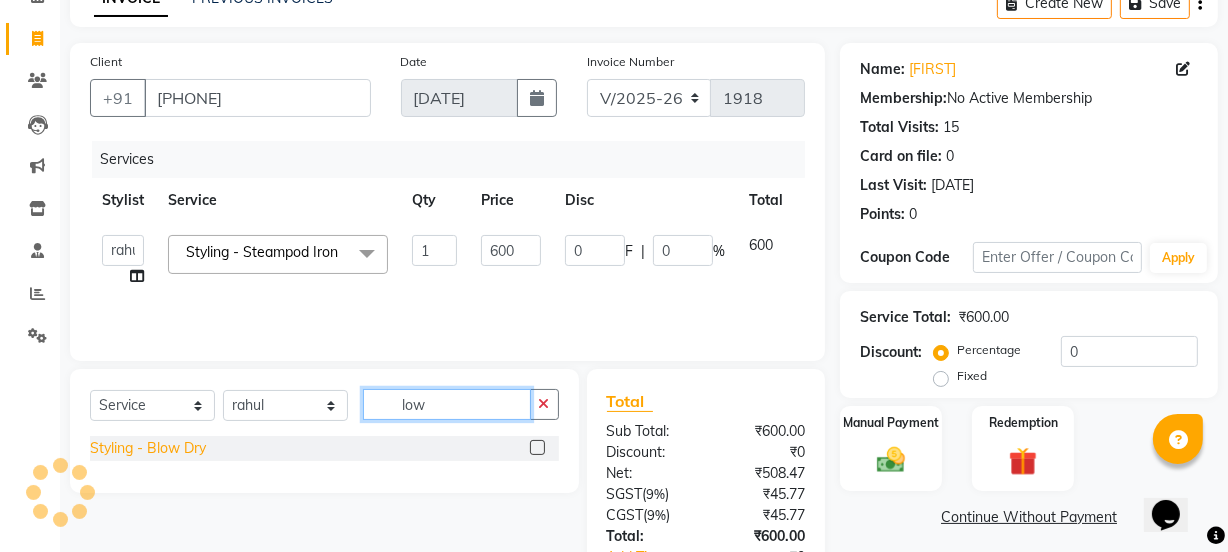 type on "low" 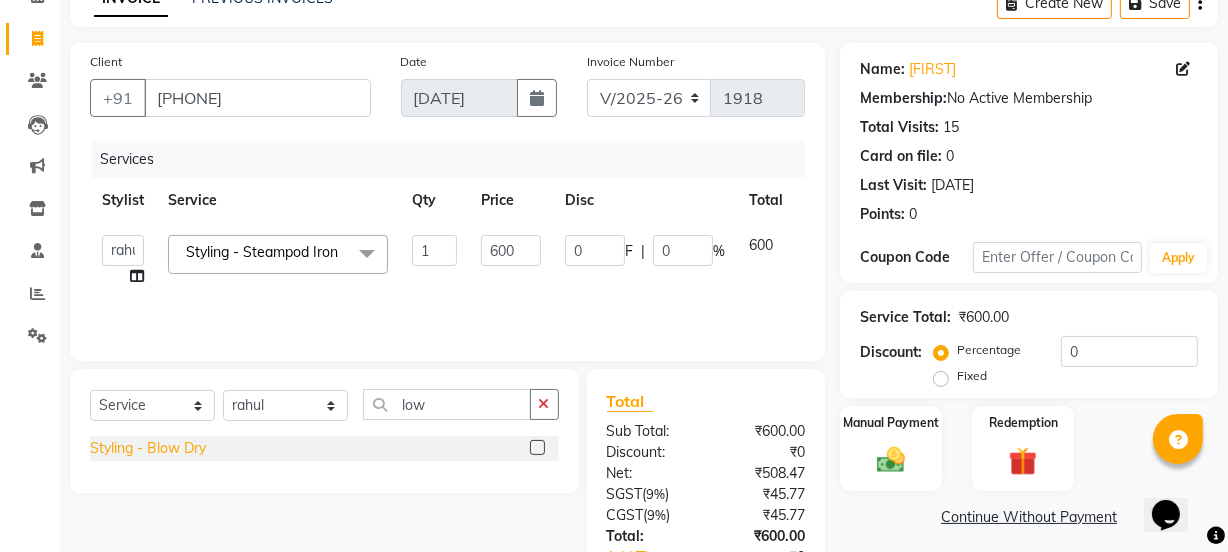 click on "Styling  - Blow Dry" 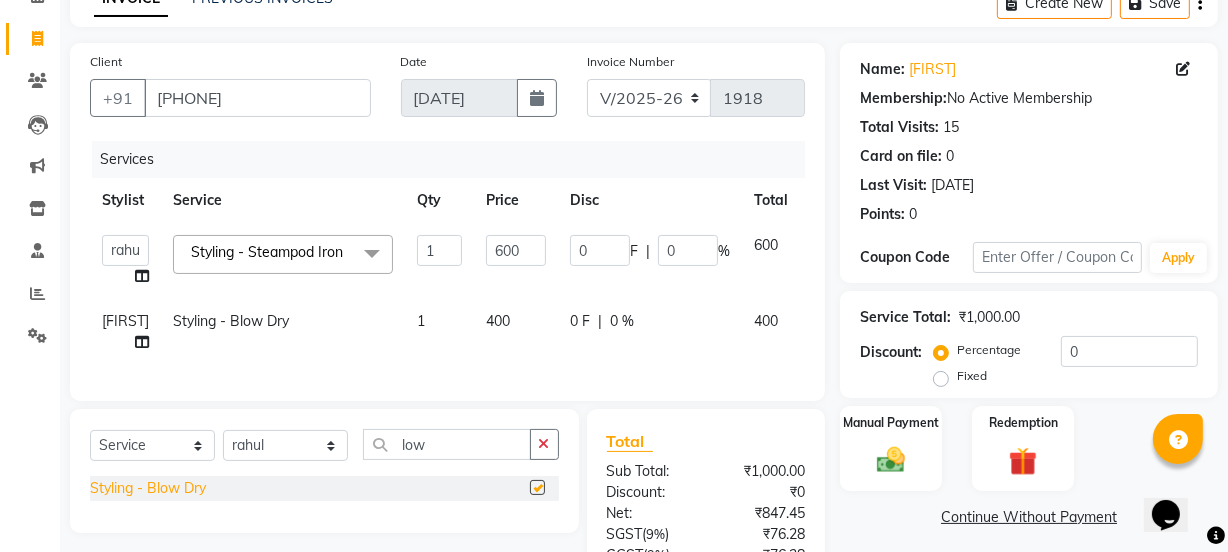 checkbox on "false" 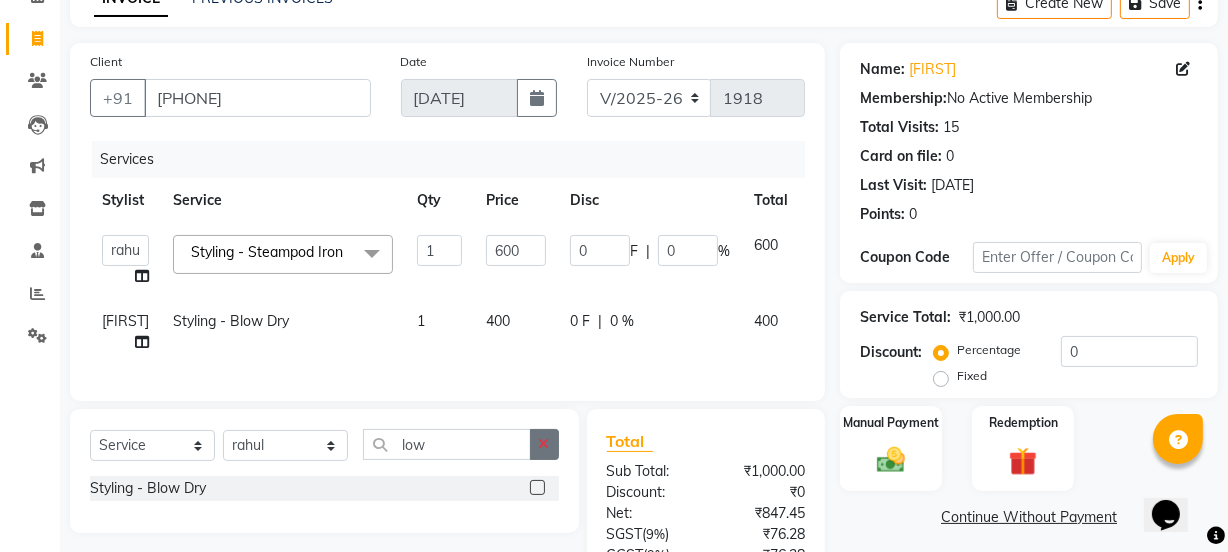 click 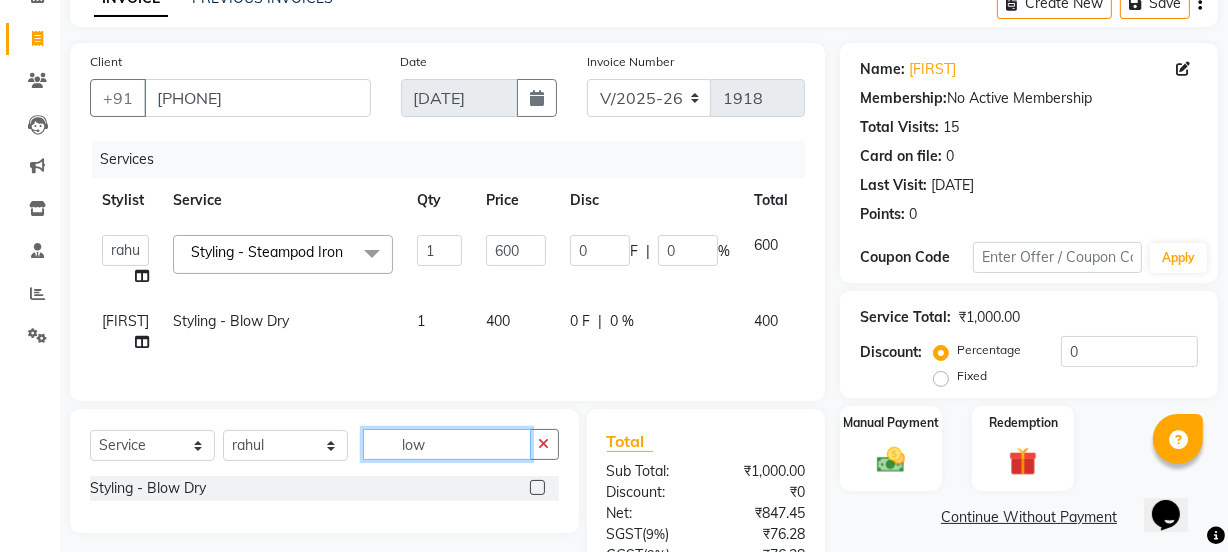 type on "low" 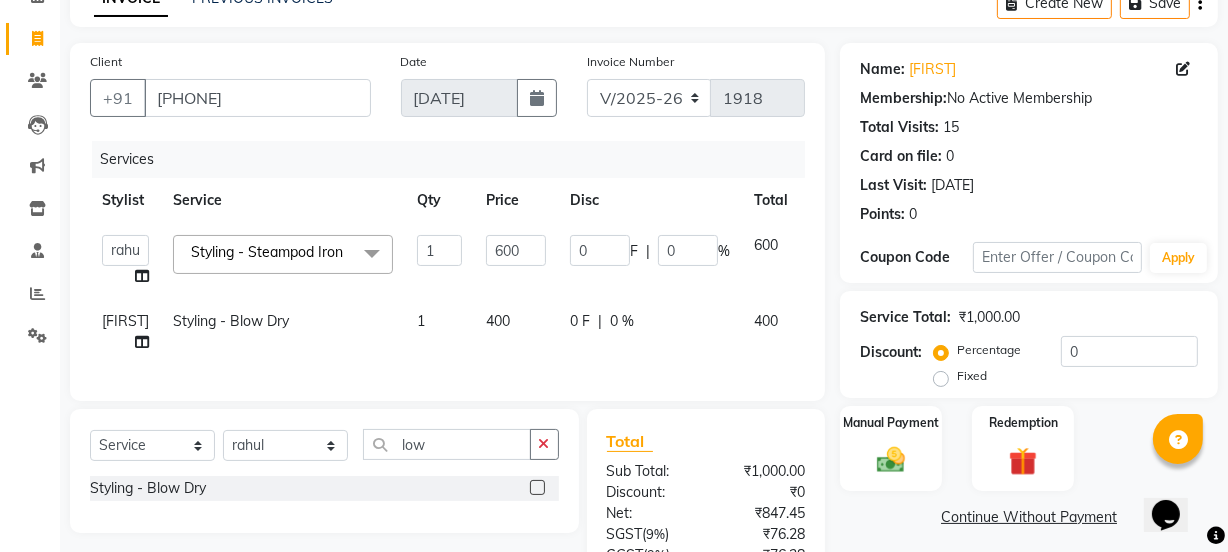 click on "1" 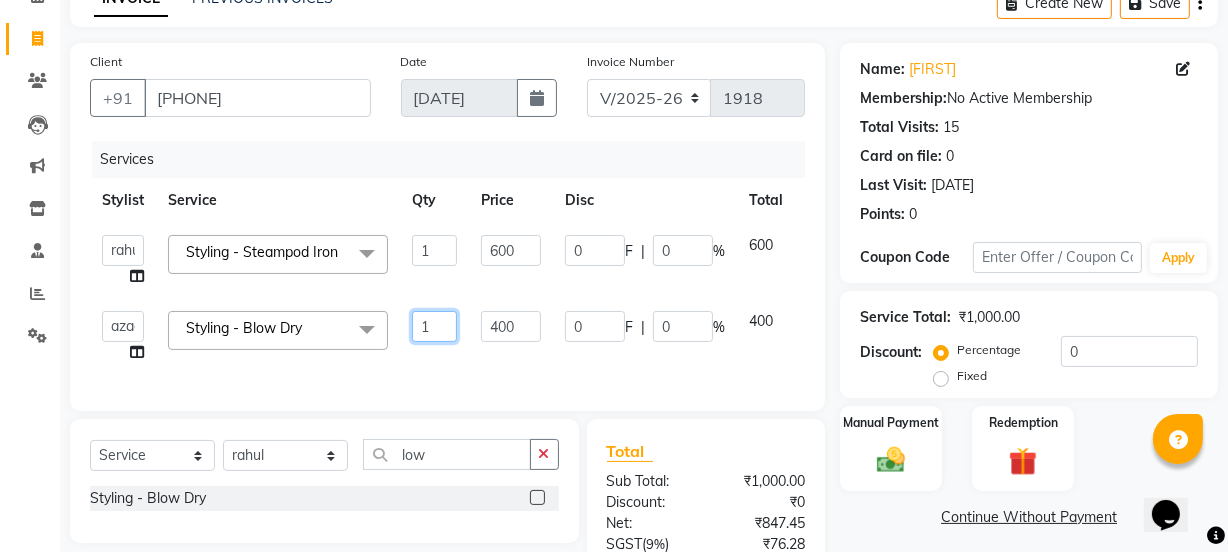 click on "1" 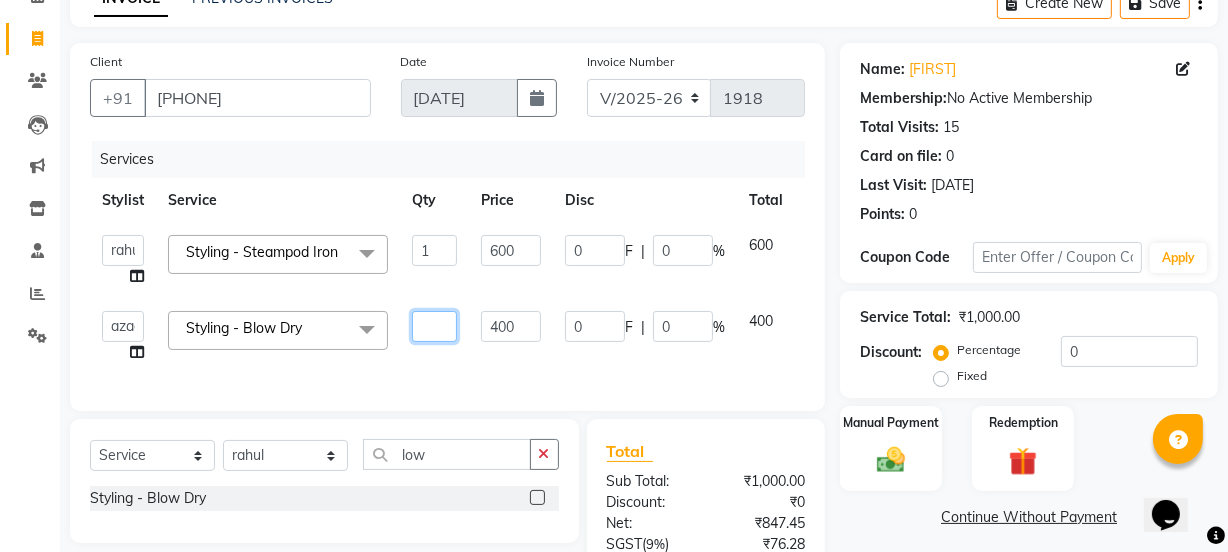 type on "2" 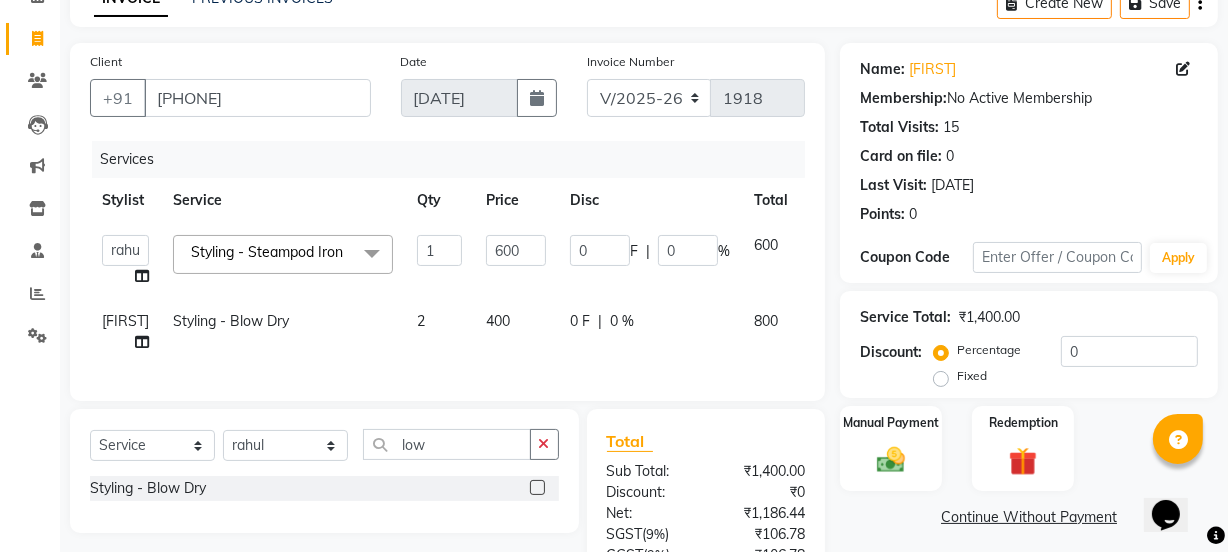 click on "Services Stylist Service Qty Price Disc Total Action [FIRST] [FIRST] [FIRST] [FIRST] [FIRST] [FIRST] [TITLE] [FIRST] [FIRST] [FIRST] [FIRST] [FIRST] [FIRST] [FIRST] [FIRST] [FIRST] [FIRST] [FIRST] [FIRST] [FIRST] [FIRST] Styling - Steampod Iron x Retouch Ladies(without ammo) Retouch Gents Global Ladies Global Gents Highlights Gents Highlights/Balayage Ladies Colour Correction/Tone Down Colour Stripping retouch Ladies - Salon Artist Ladies -cut Creative Artist Ladies - Creative Director Ladies - Style Director Ladies - Fringe Cut Styling - Normal Wash Styling - Luxury Wash Styling - Blow Dry Styling - Normal Dry Styling - Flat Iron Styling - Tong Curls Styling - Steampod Iron Styling - Hair Up Men’S Cut - salon artist Men’S Shave - Salon Artist Men’S Cut & Shave - Senior Artist Men’S Cut & Shave - Creative Director Men’S Cut & Shave - Style Director Shave - Shave Premium Shave - Premium Shave Beard Ritual - Beard Ritual Beard Trim - Beard Trim Retouch - Ladies" 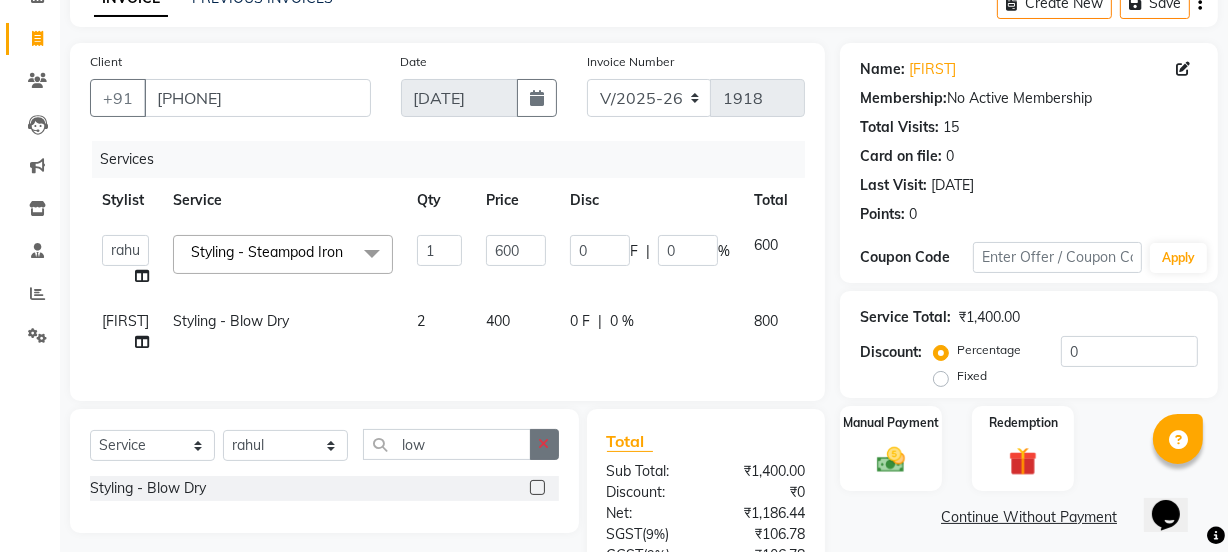 click 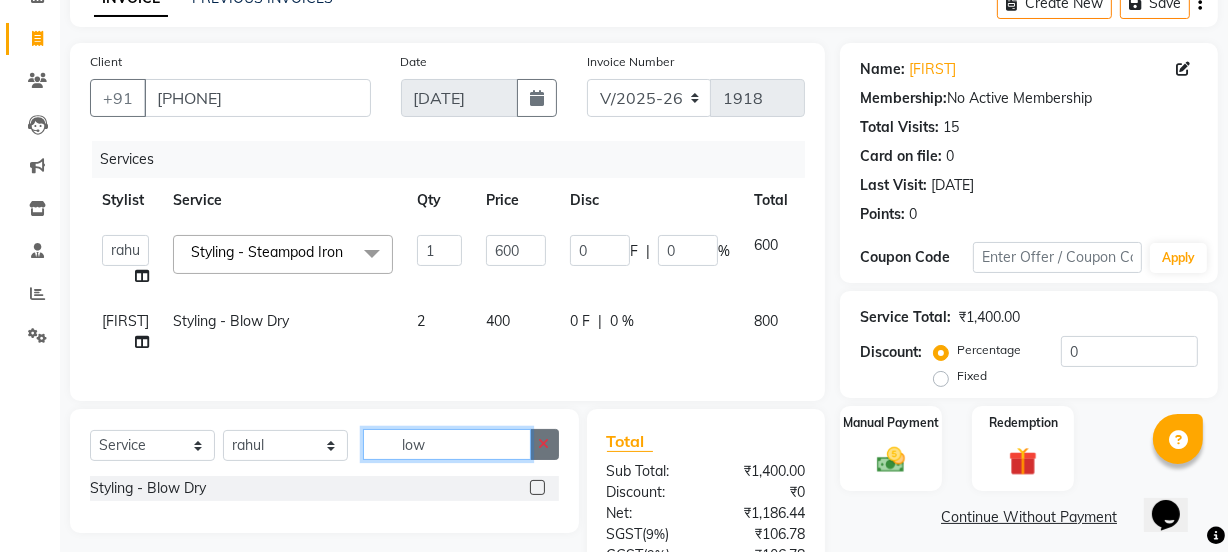 type 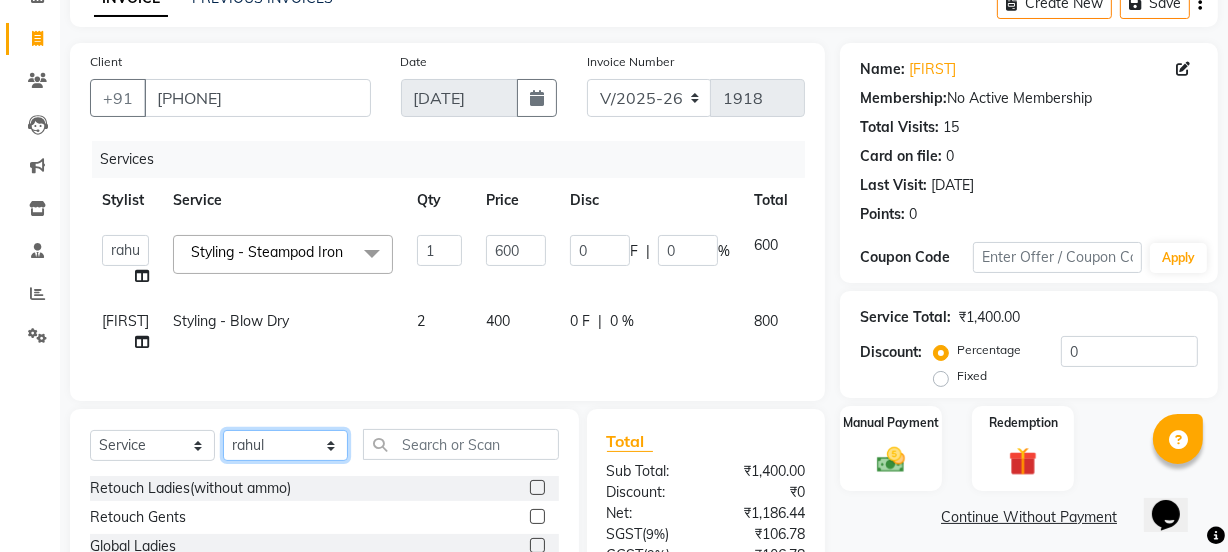 click on "Select Stylist [FIRST] [FIRST] [FIRST] [FIRST] [FIRST] [FIRST] [TITLE] [FIRST] [FIRST] [FIRST] [FIRST] [FIRST] [FIRST] [FIRST] [FIRST] [FIRST] [FIRST] [FIRST] [FIRST] [FIRST] [FIRST] [FIRST]" 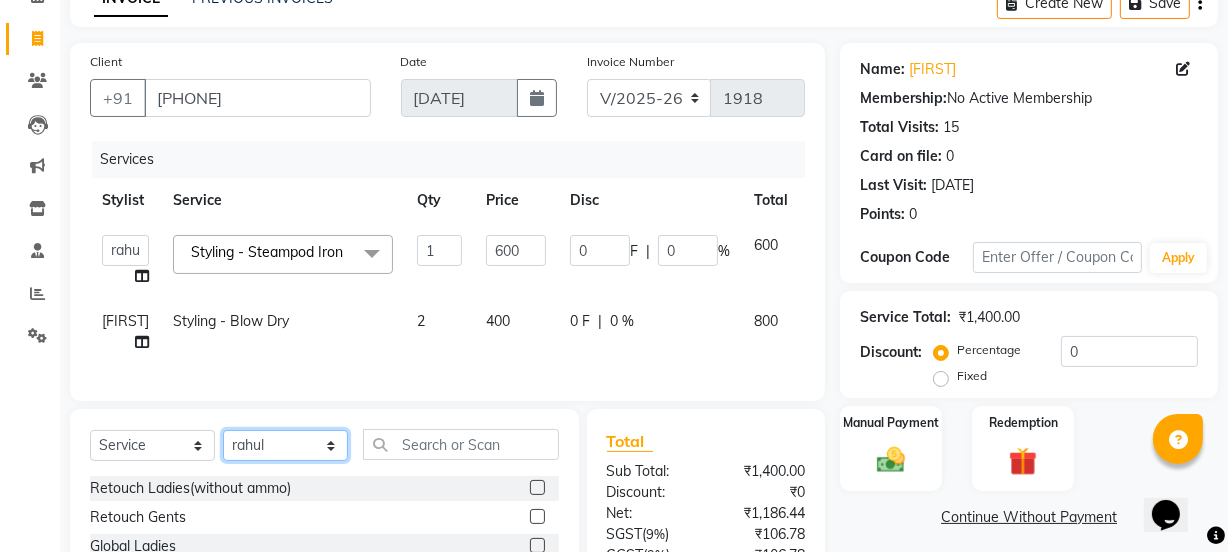 select on "30888" 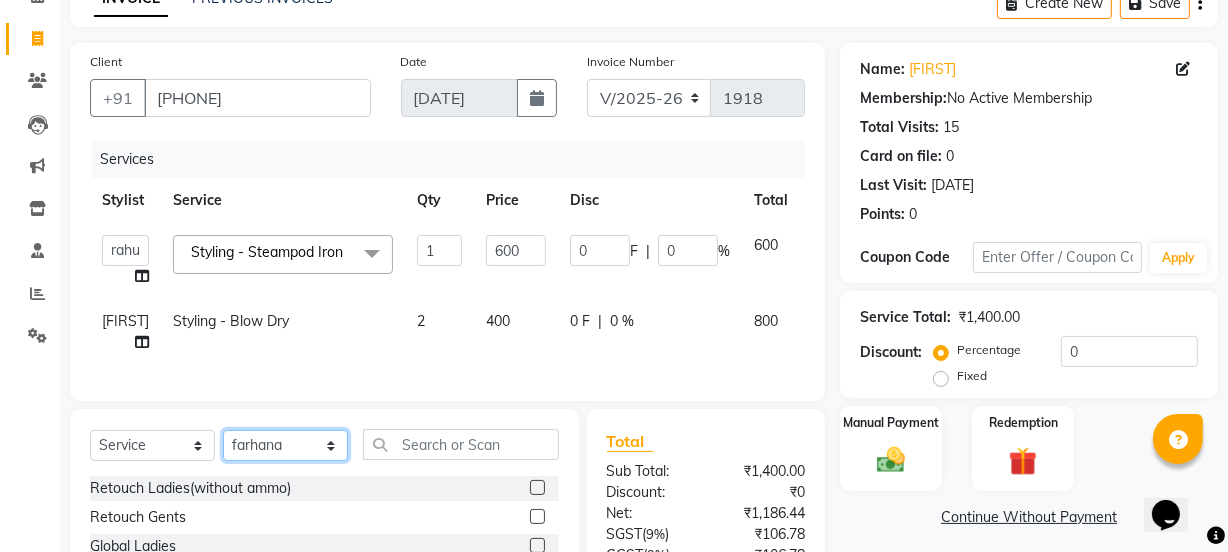 click on "Select Stylist [FIRST] [FIRST] [FIRST] [FIRST] [FIRST] [FIRST] [TITLE] [FIRST] [FIRST] [FIRST] [FIRST] [FIRST] [FIRST] [FIRST] [FIRST] [FIRST] [FIRST] [FIRST] [FIRST] [FIRST] [FIRST] [FIRST]" 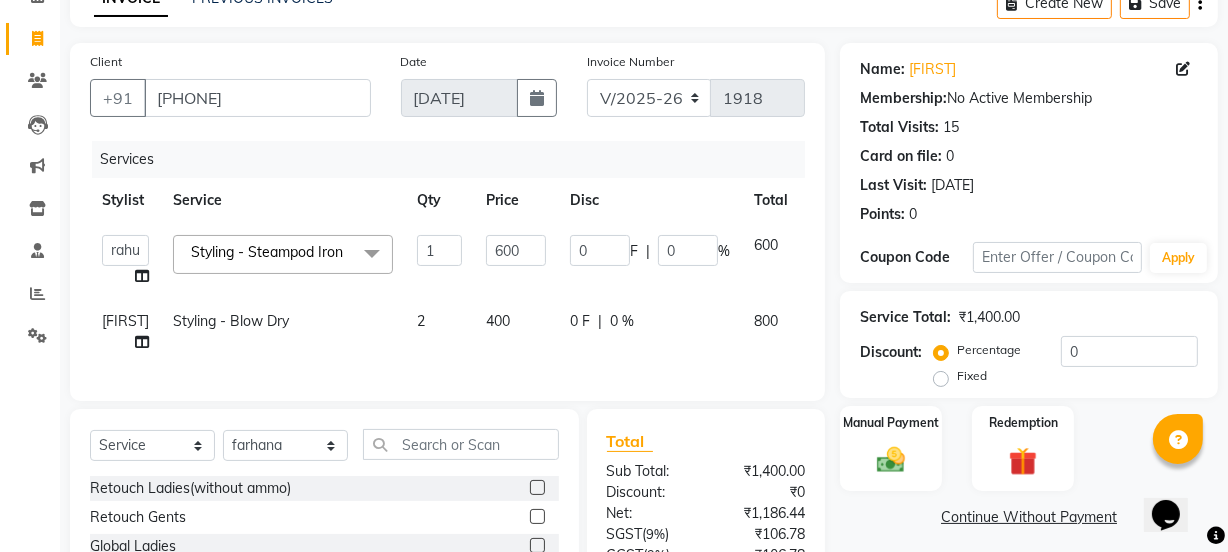 drag, startPoint x: 443, startPoint y: 478, endPoint x: 458, endPoint y: 469, distance: 17.492855 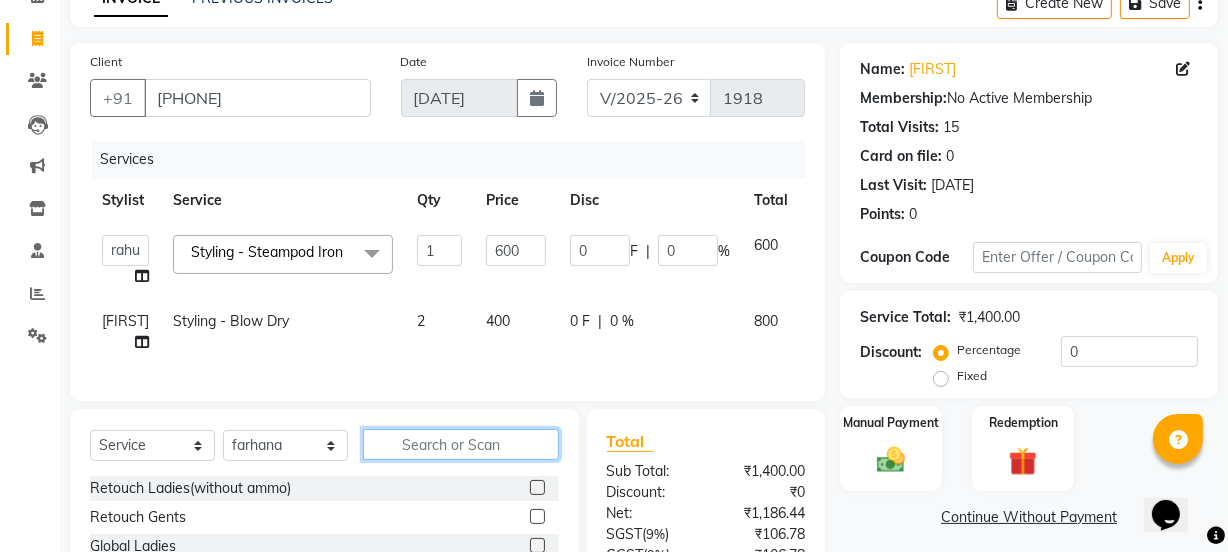 click 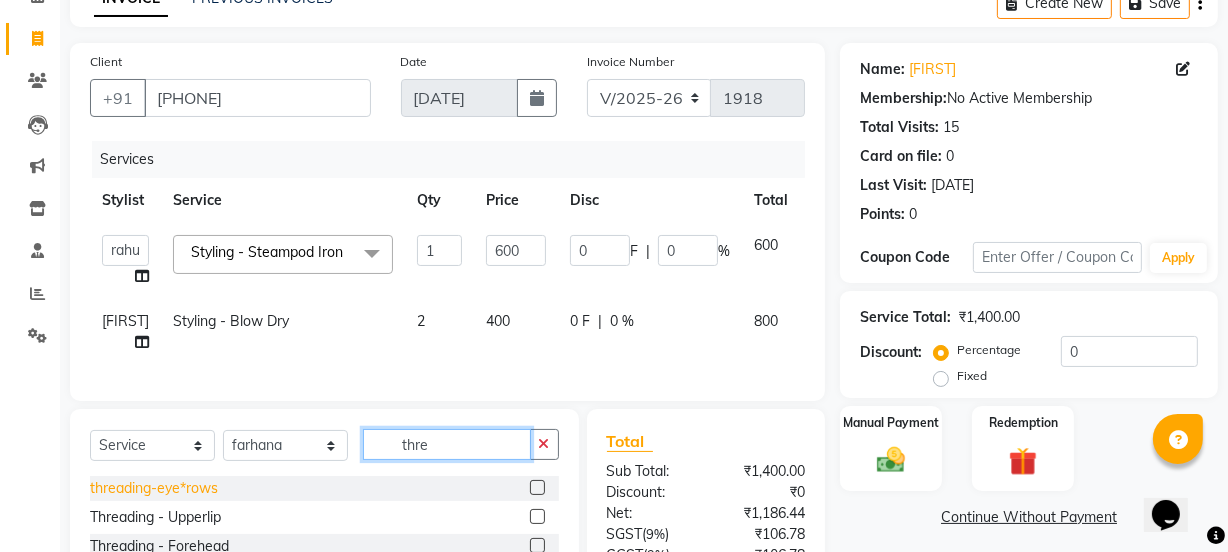 type on "thre" 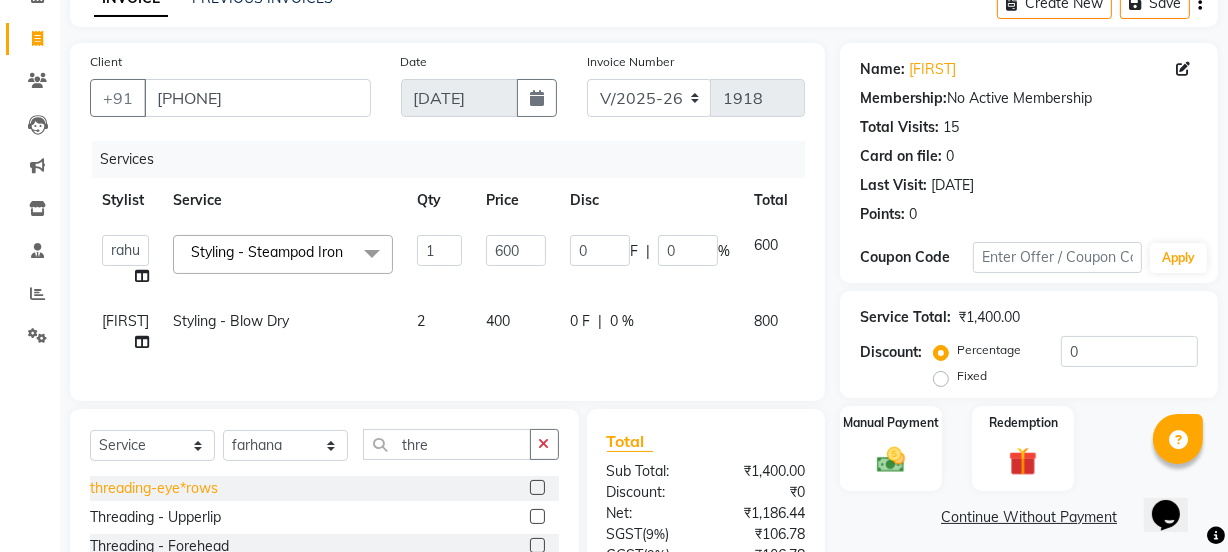 click on "threading-eye*rows" 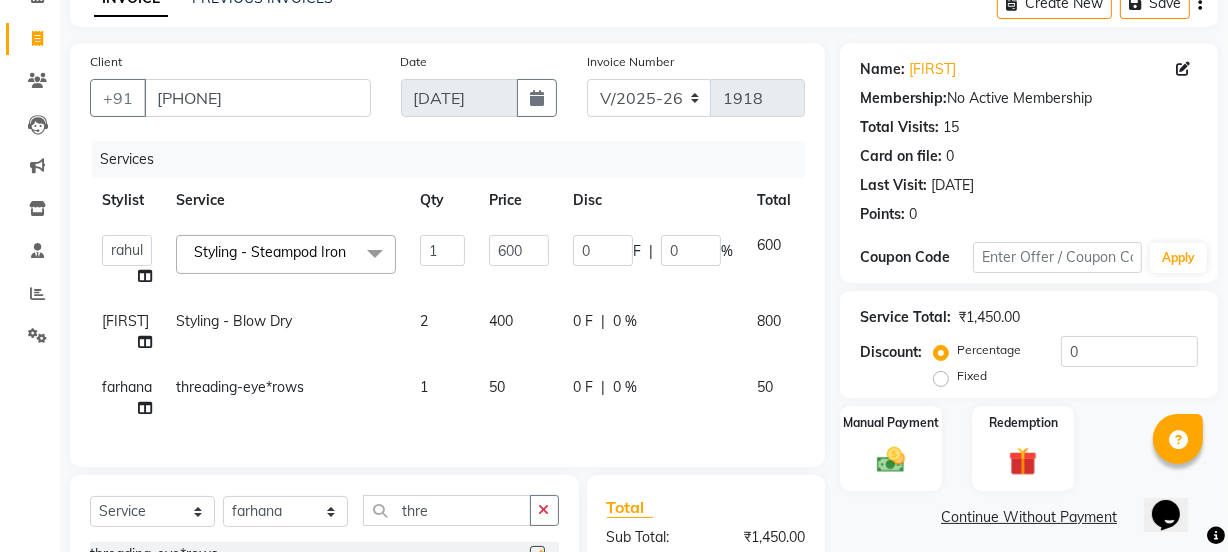 checkbox on "false" 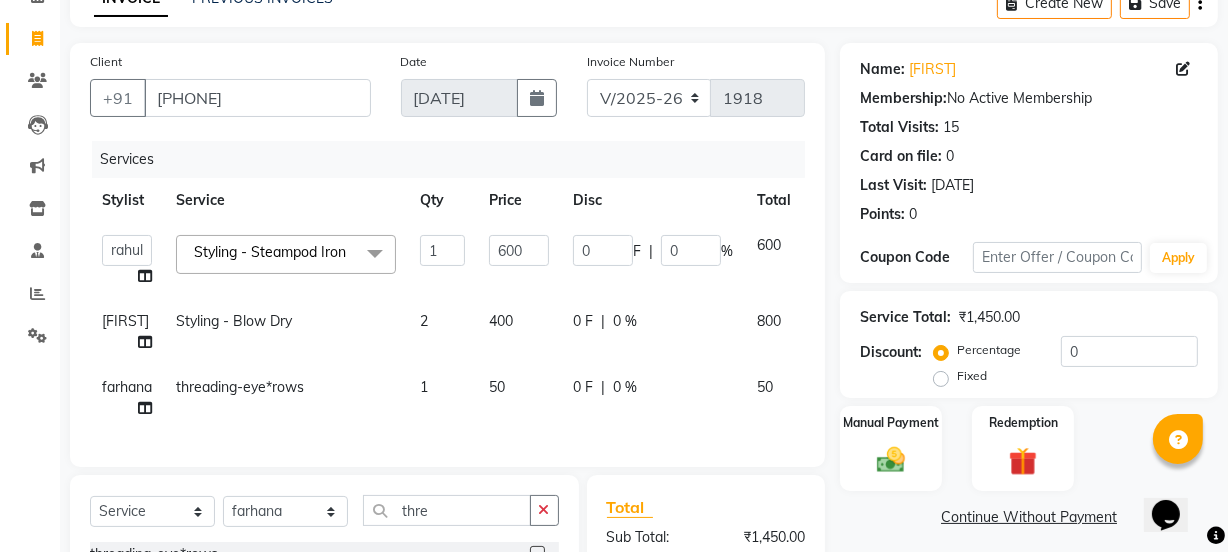 scroll, scrollTop: 369, scrollLeft: 0, axis: vertical 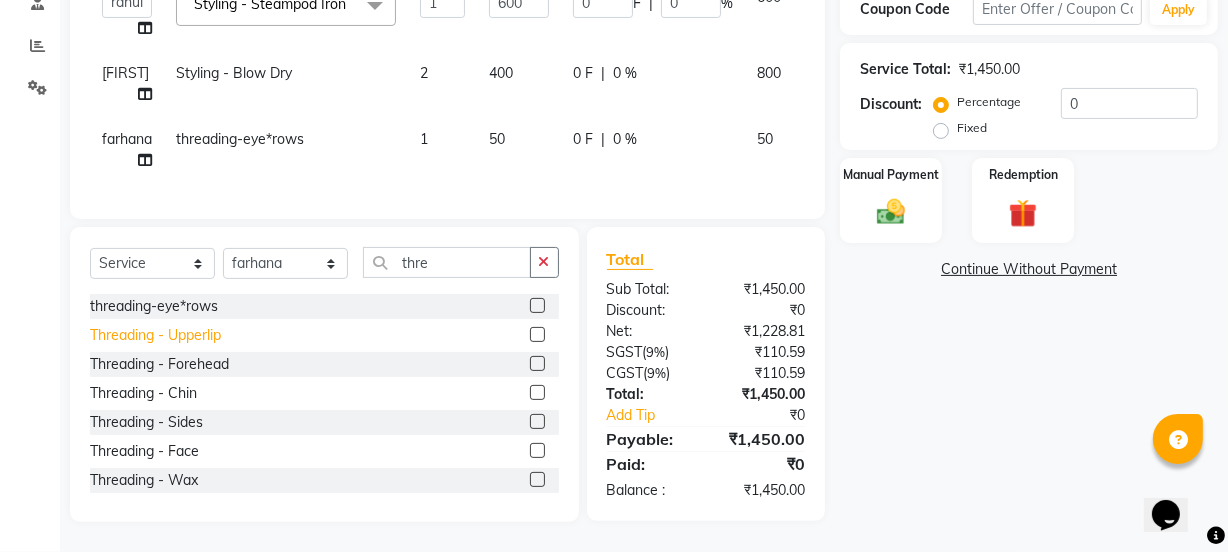 click on "Threading - Upperlip" 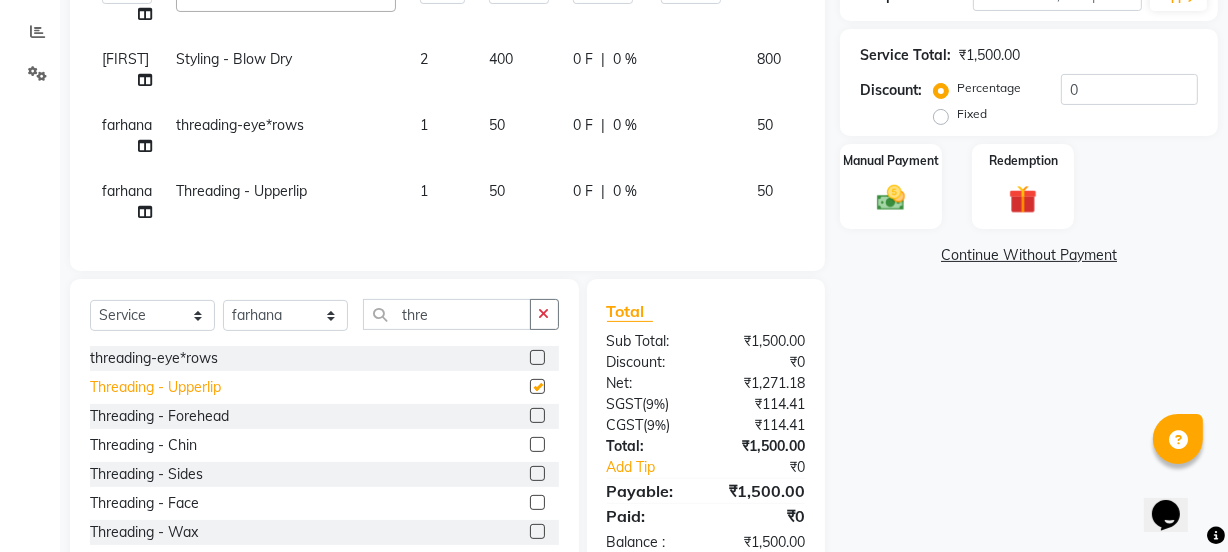 checkbox on "false" 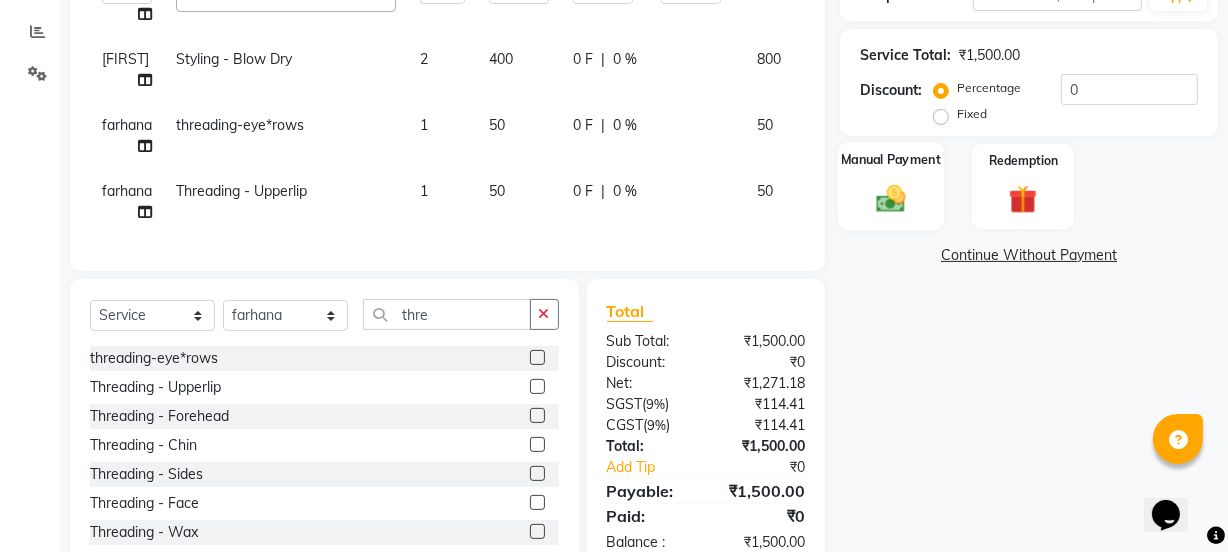 click 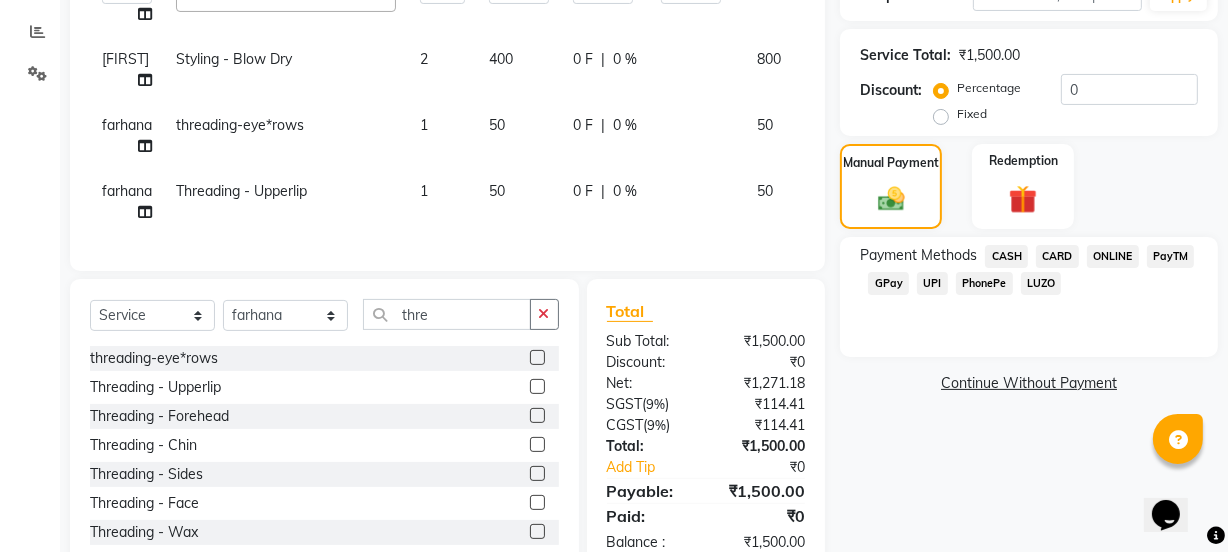 click on "CASH" 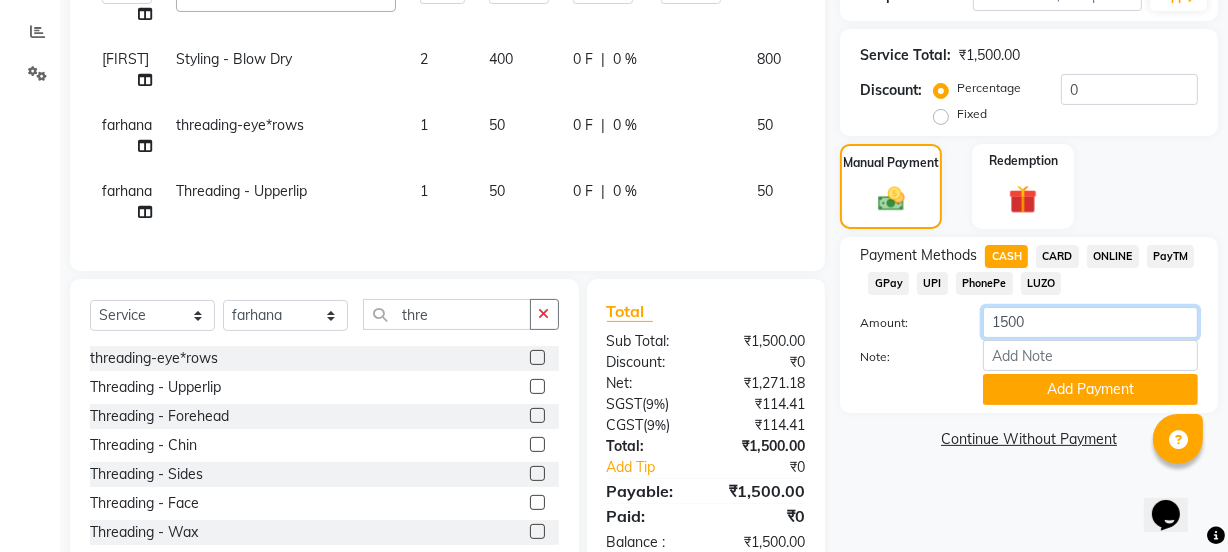 click on "1500" 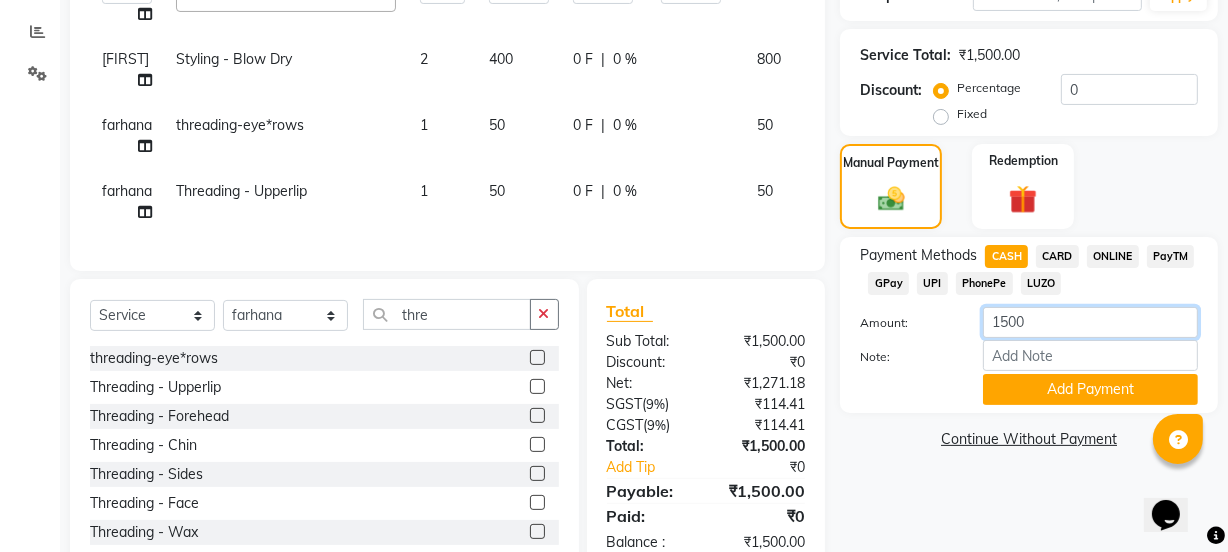 click on "1500" 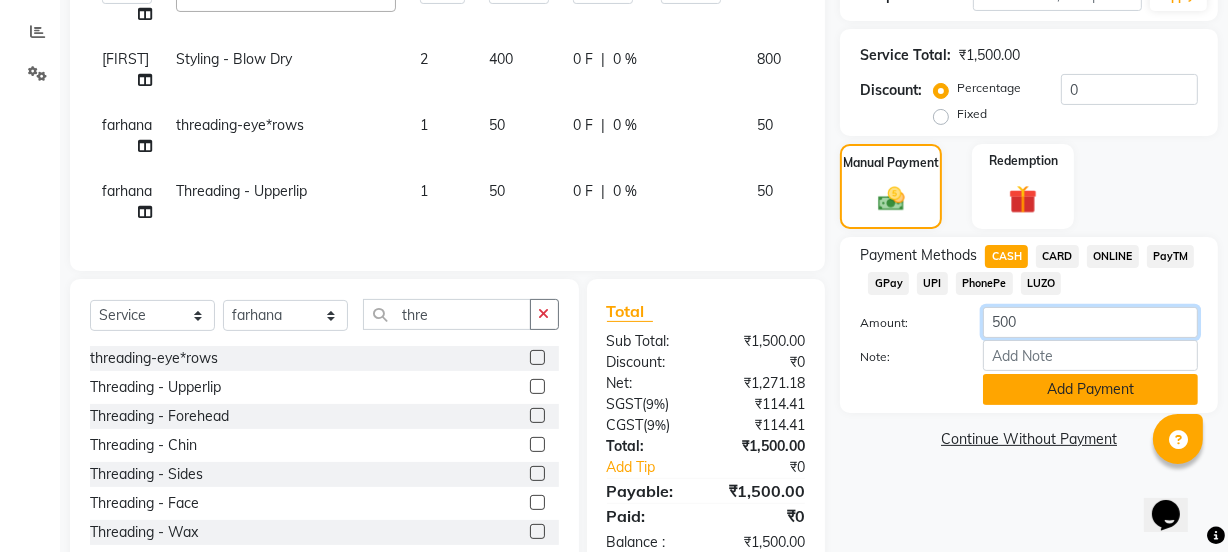 type on "500" 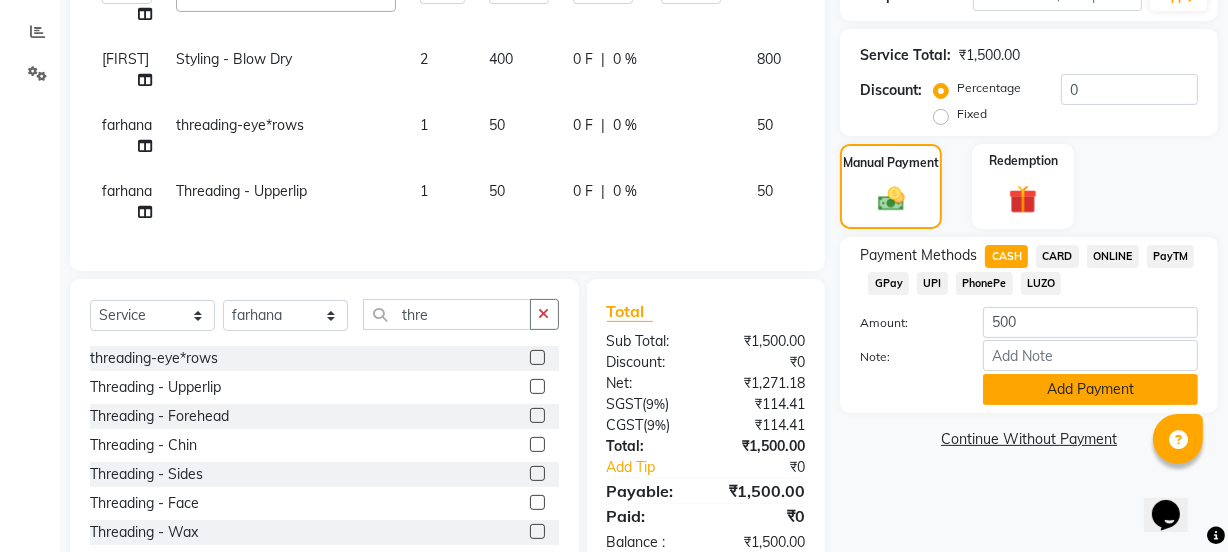 click on "Add Payment" 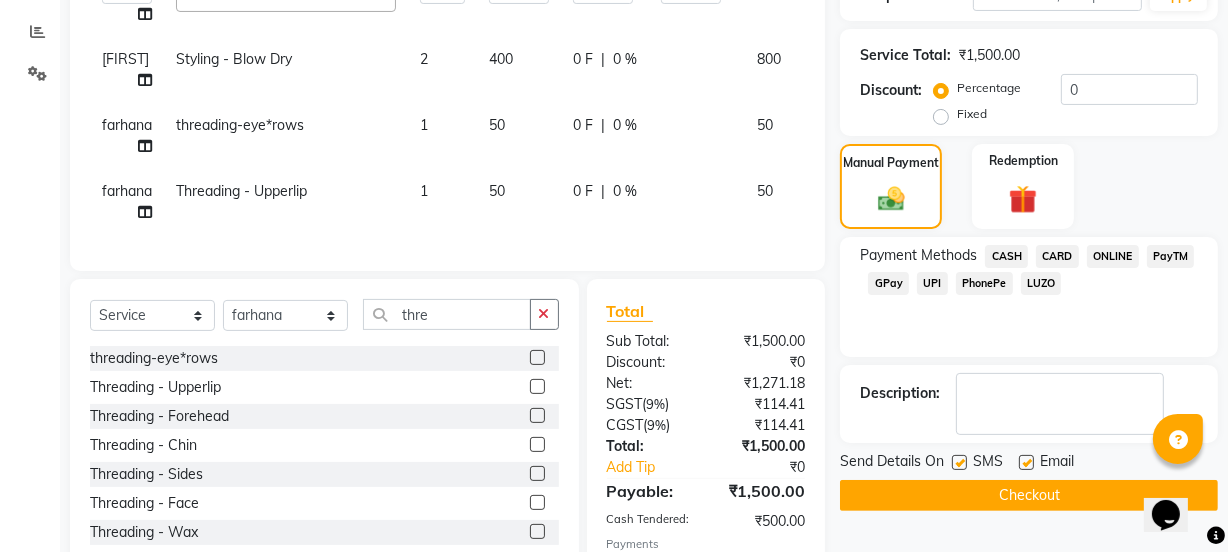 click on "UPI" 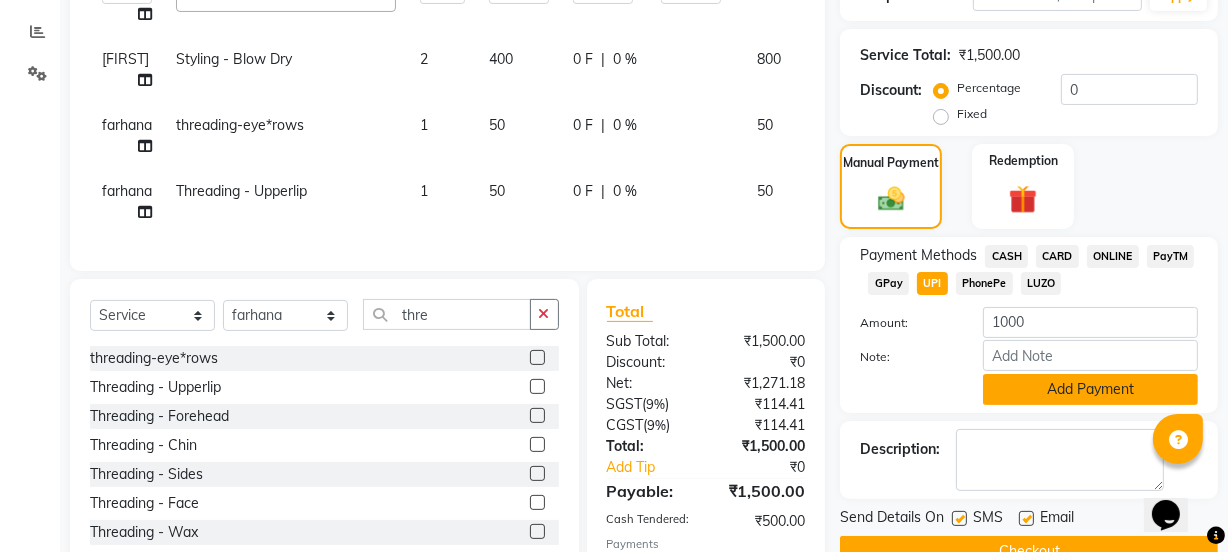 click on "Add Payment" 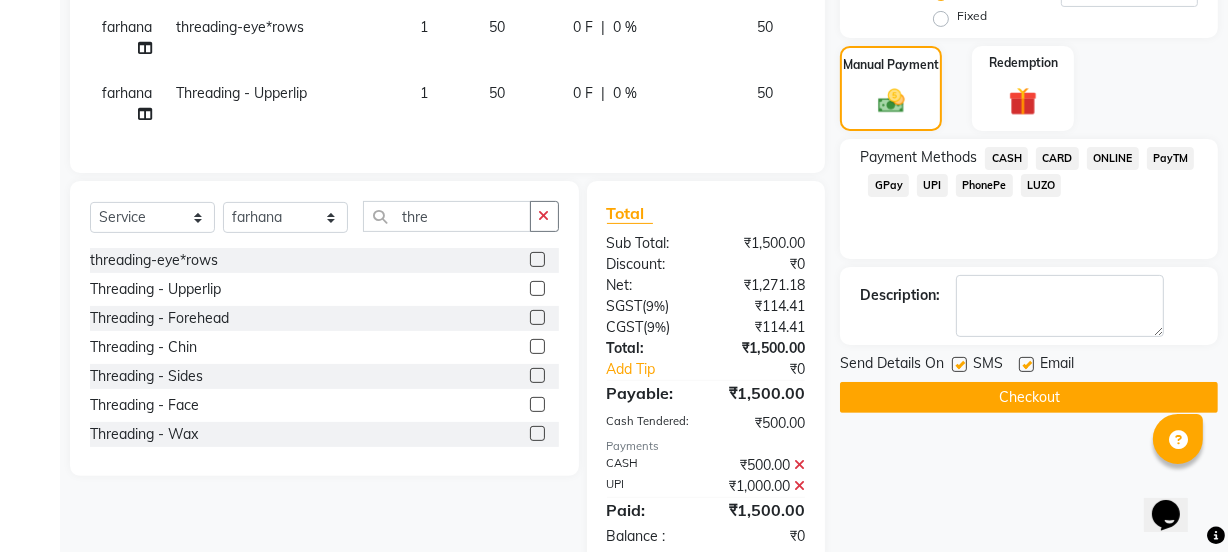 scroll, scrollTop: 526, scrollLeft: 0, axis: vertical 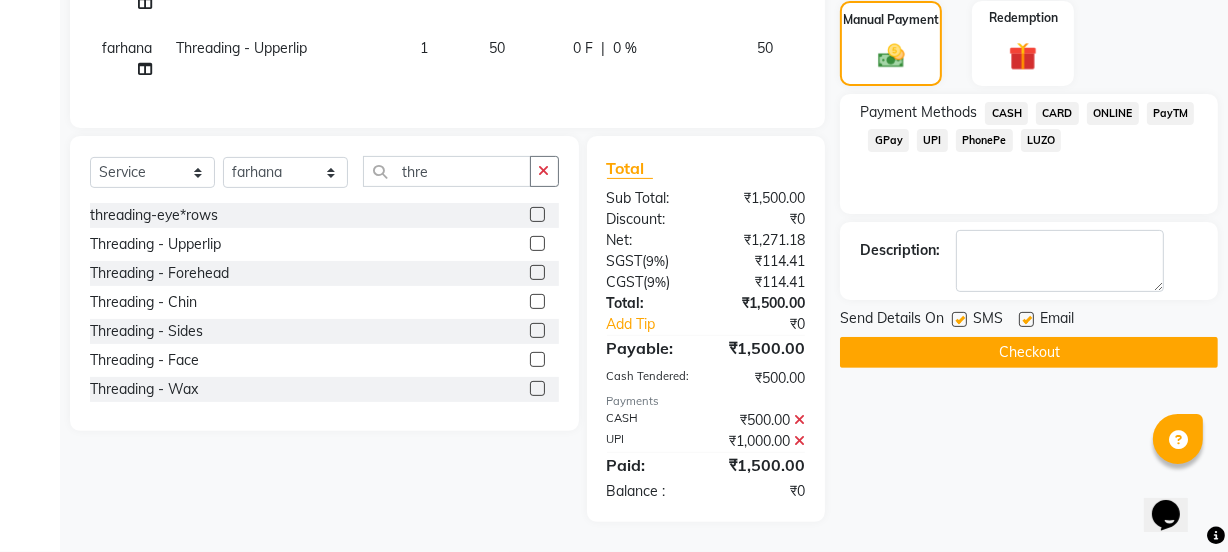 click on "Checkout" 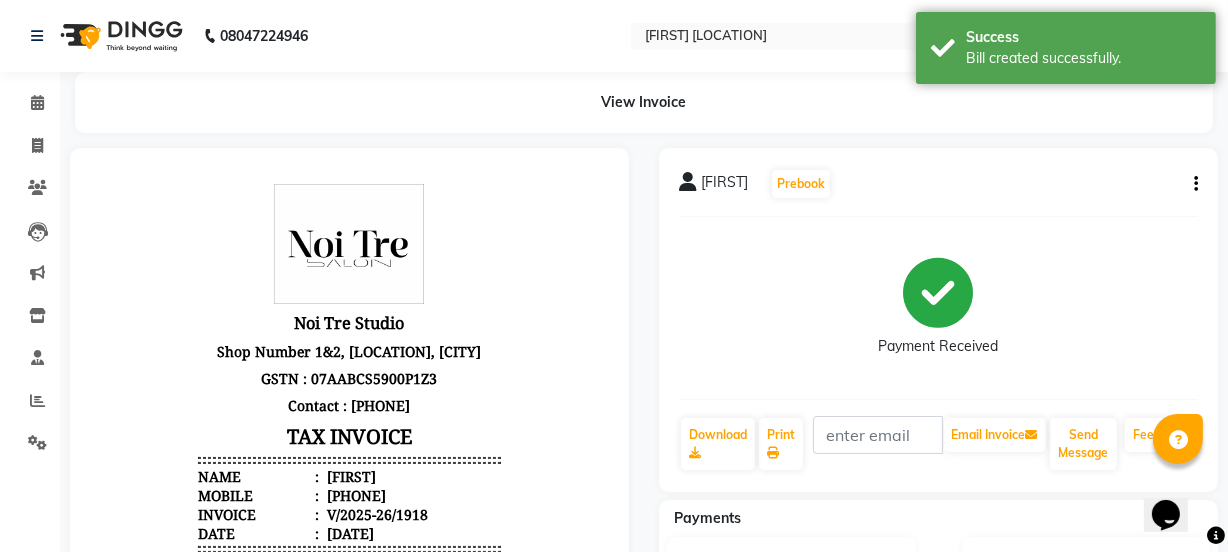 scroll, scrollTop: 0, scrollLeft: 0, axis: both 